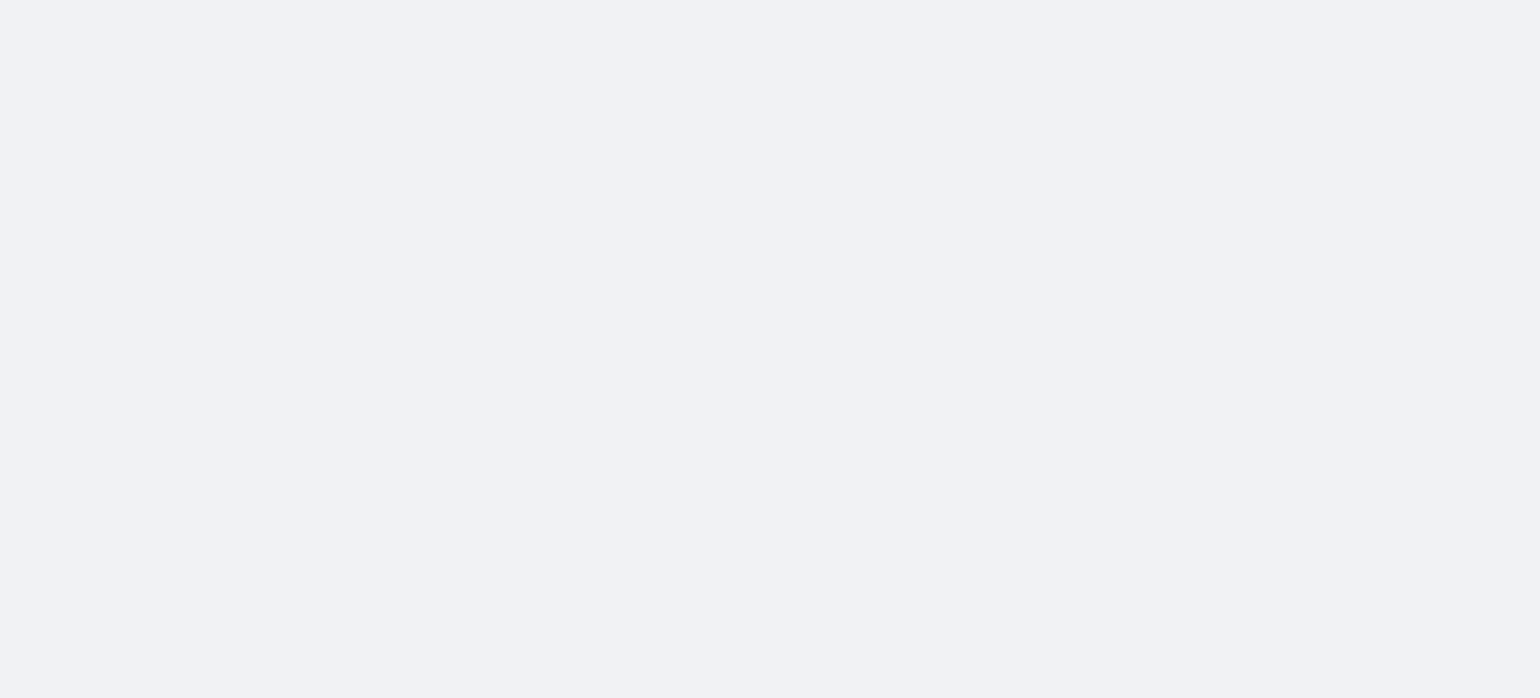 scroll, scrollTop: 0, scrollLeft: 0, axis: both 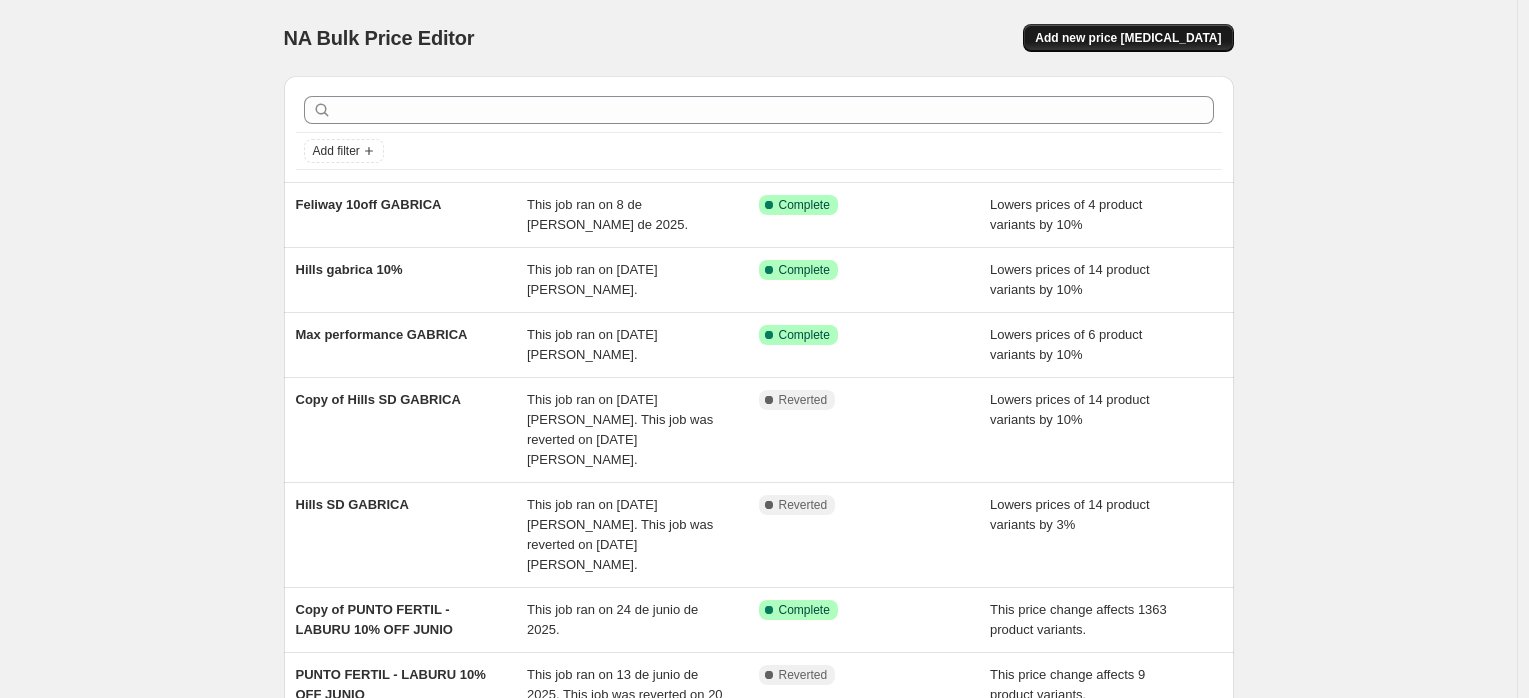 click on "Add new price [MEDICAL_DATA]" at bounding box center [1128, 38] 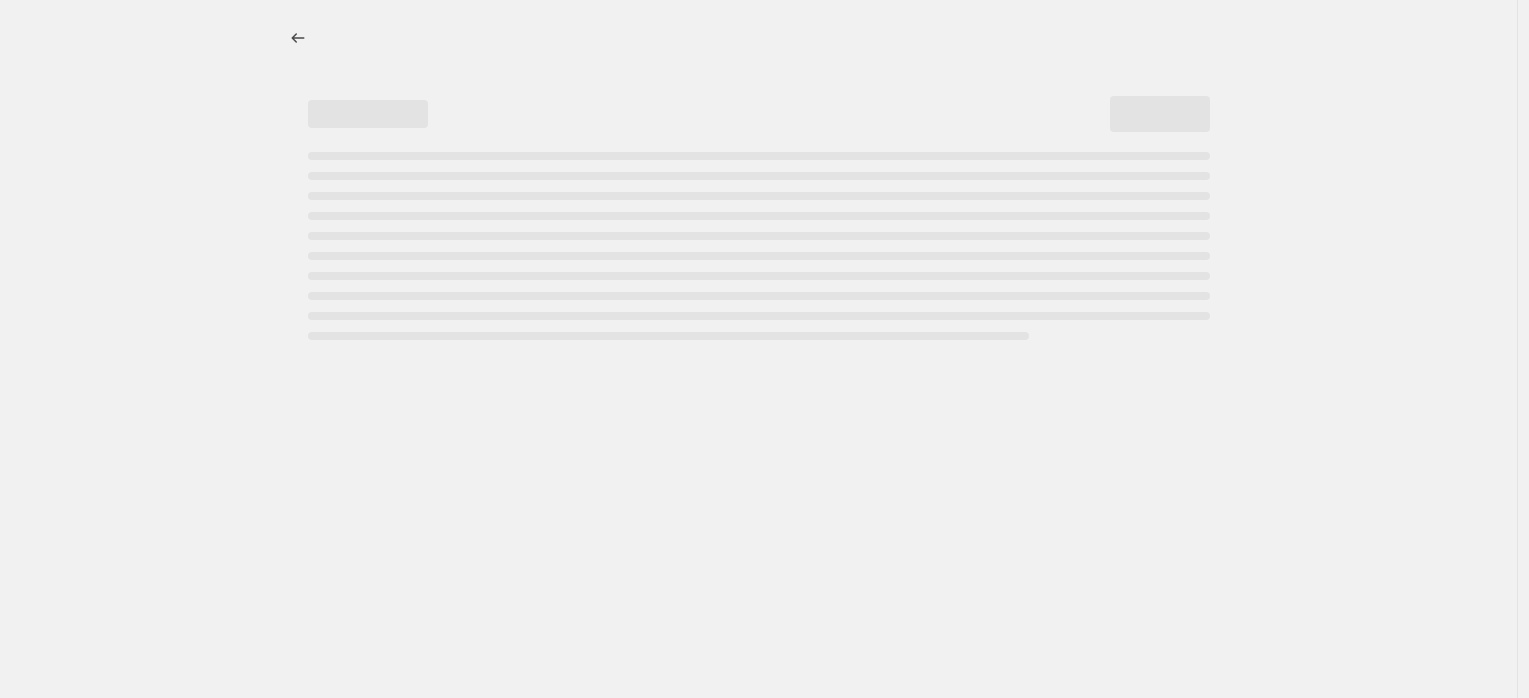 select on "percentage" 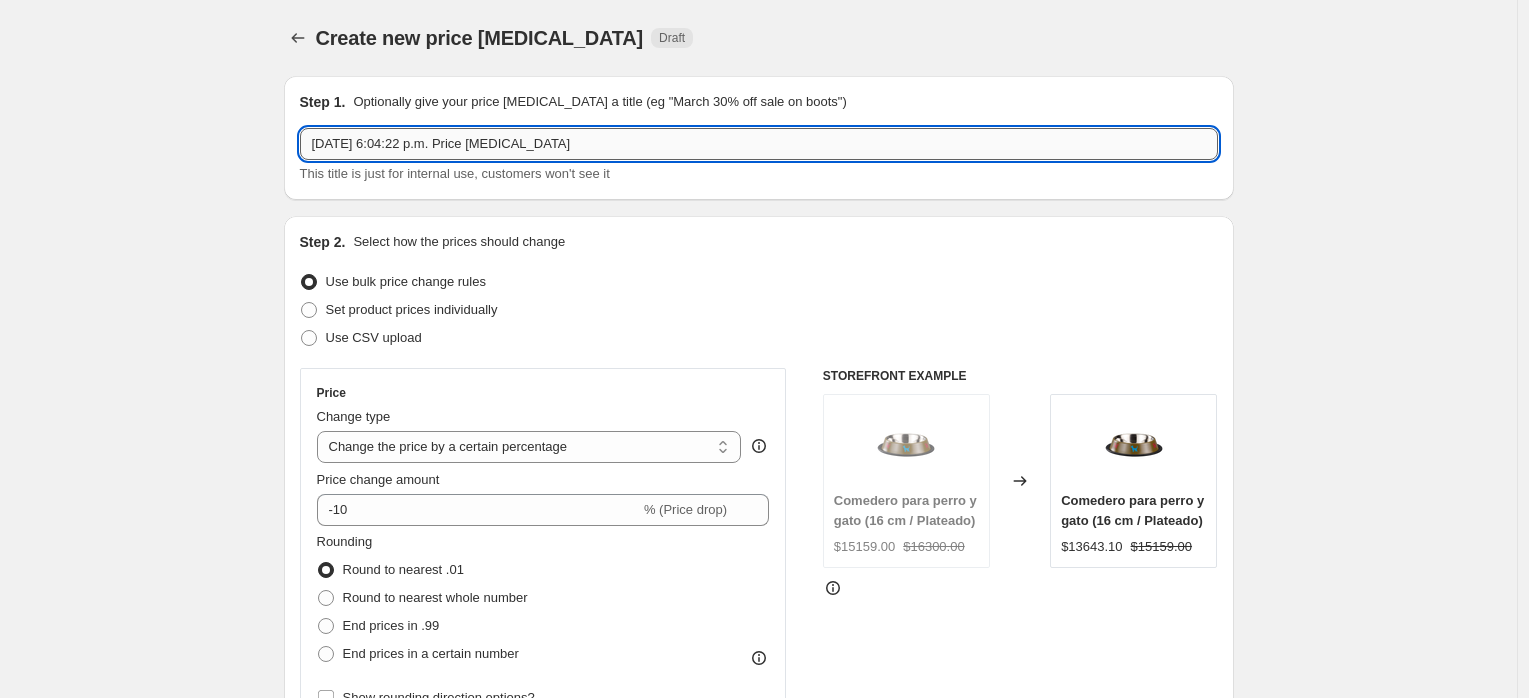 click on "[DATE] 6:04:22 p.m. Price [MEDICAL_DATA]" at bounding box center (759, 144) 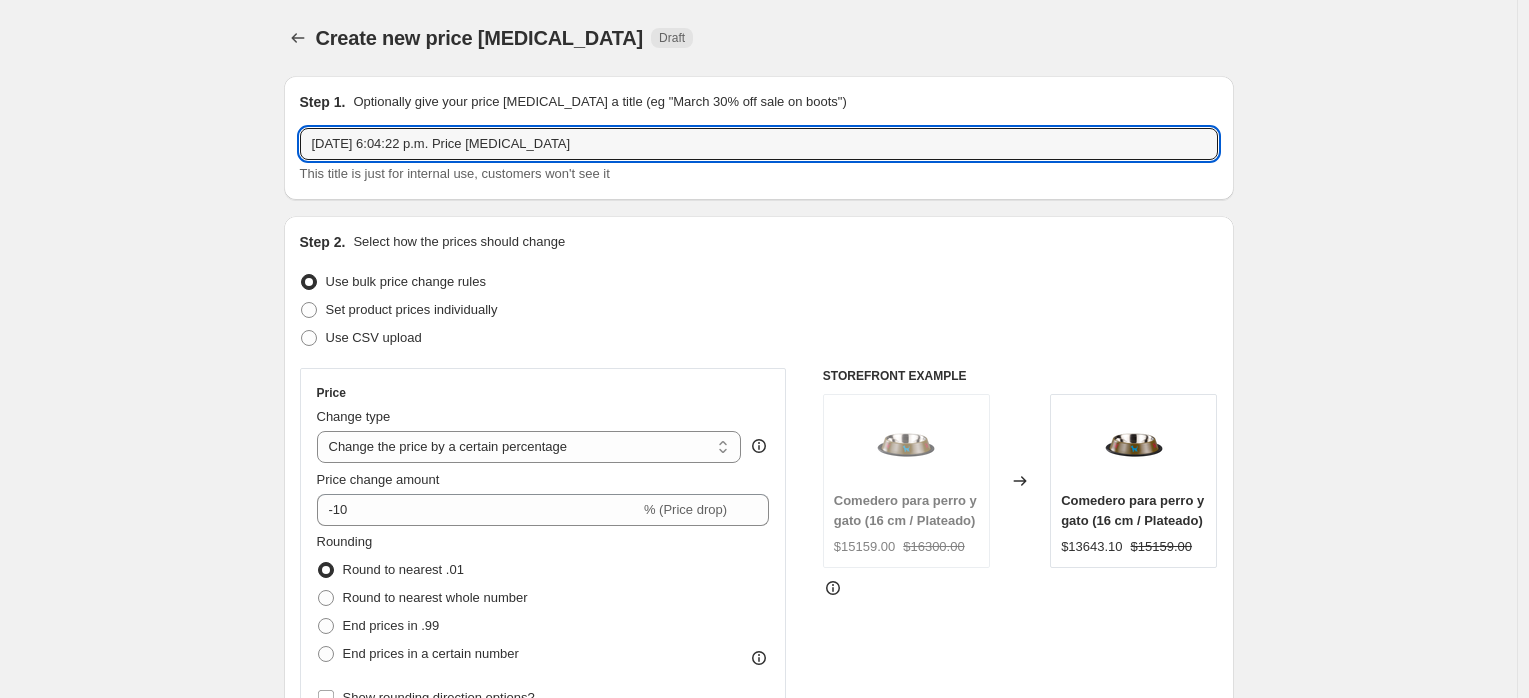 drag, startPoint x: 573, startPoint y: 144, endPoint x: 272, endPoint y: 134, distance: 301.16608 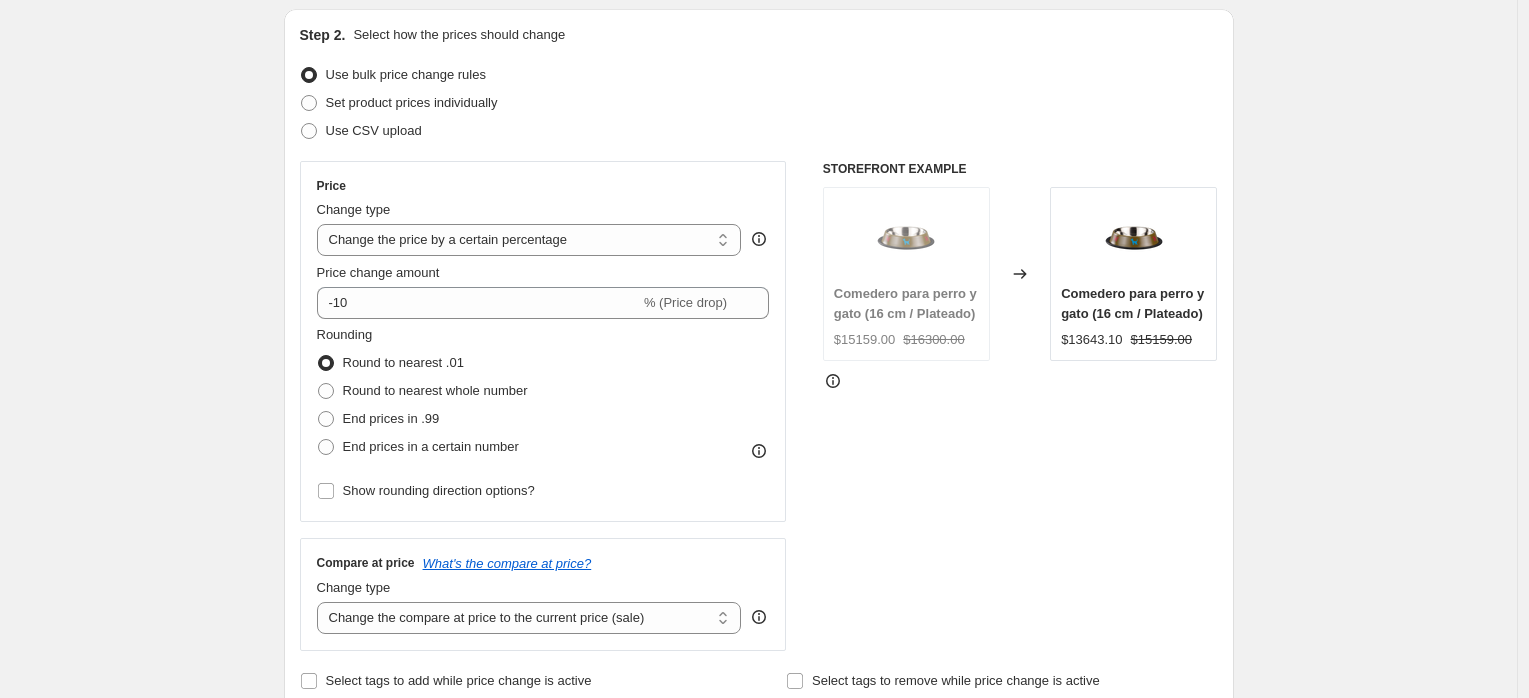 scroll, scrollTop: 212, scrollLeft: 0, axis: vertical 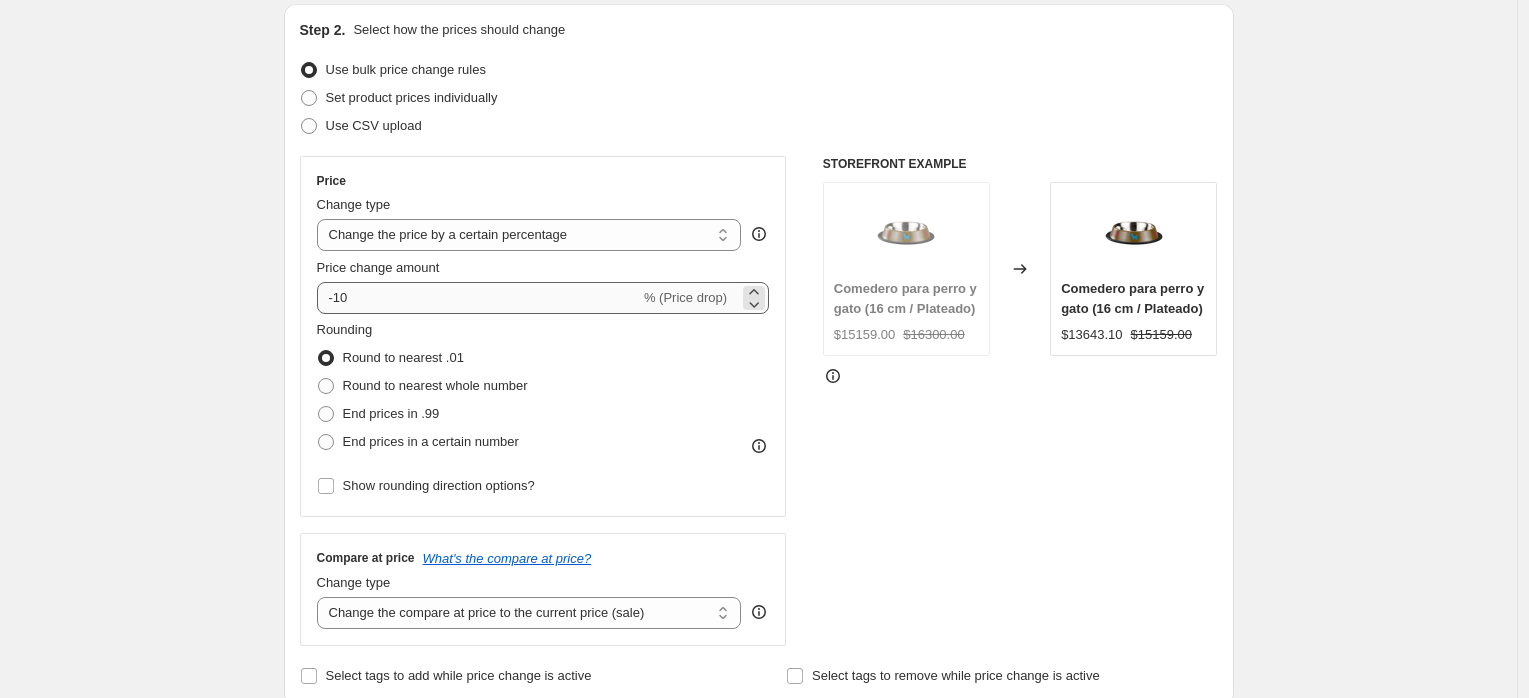 type on "Grantvita 10% off" 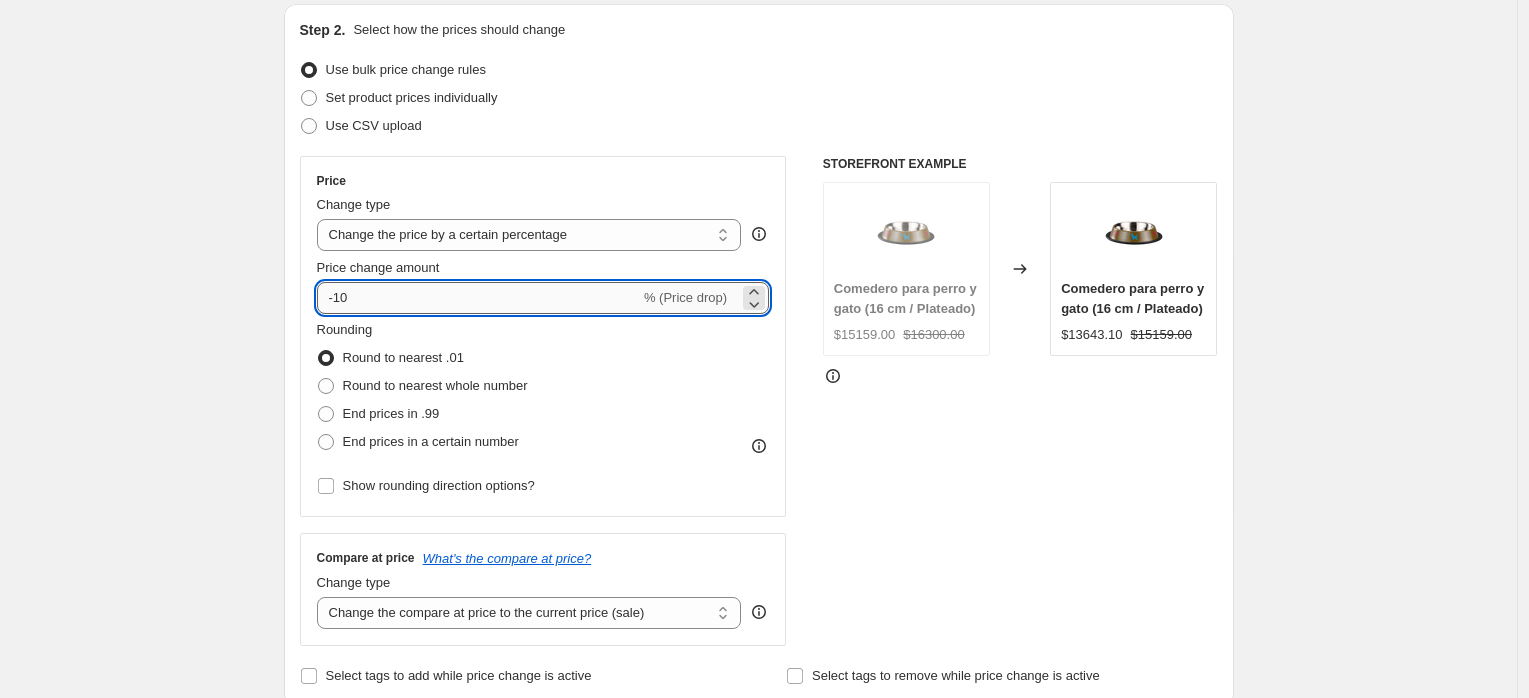 click on "-10" at bounding box center (478, 298) 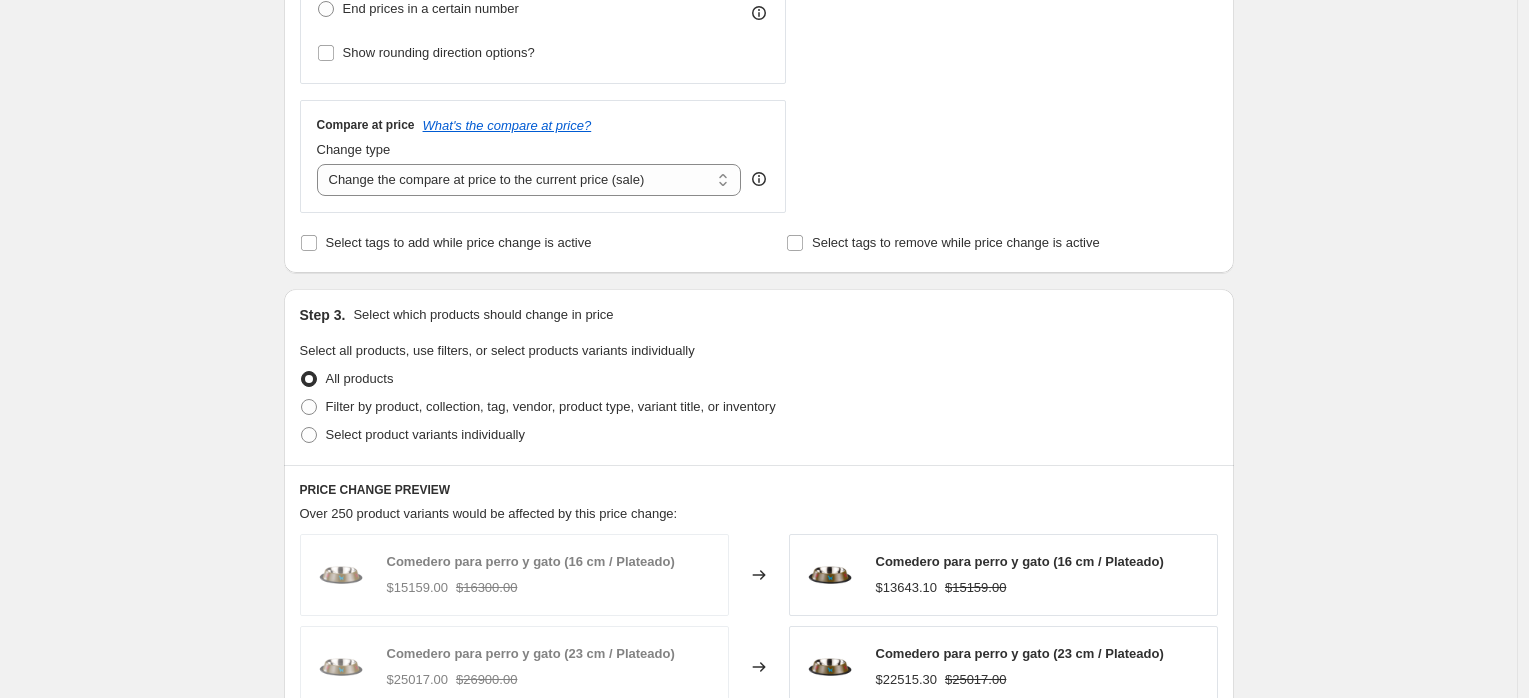 scroll, scrollTop: 771, scrollLeft: 0, axis: vertical 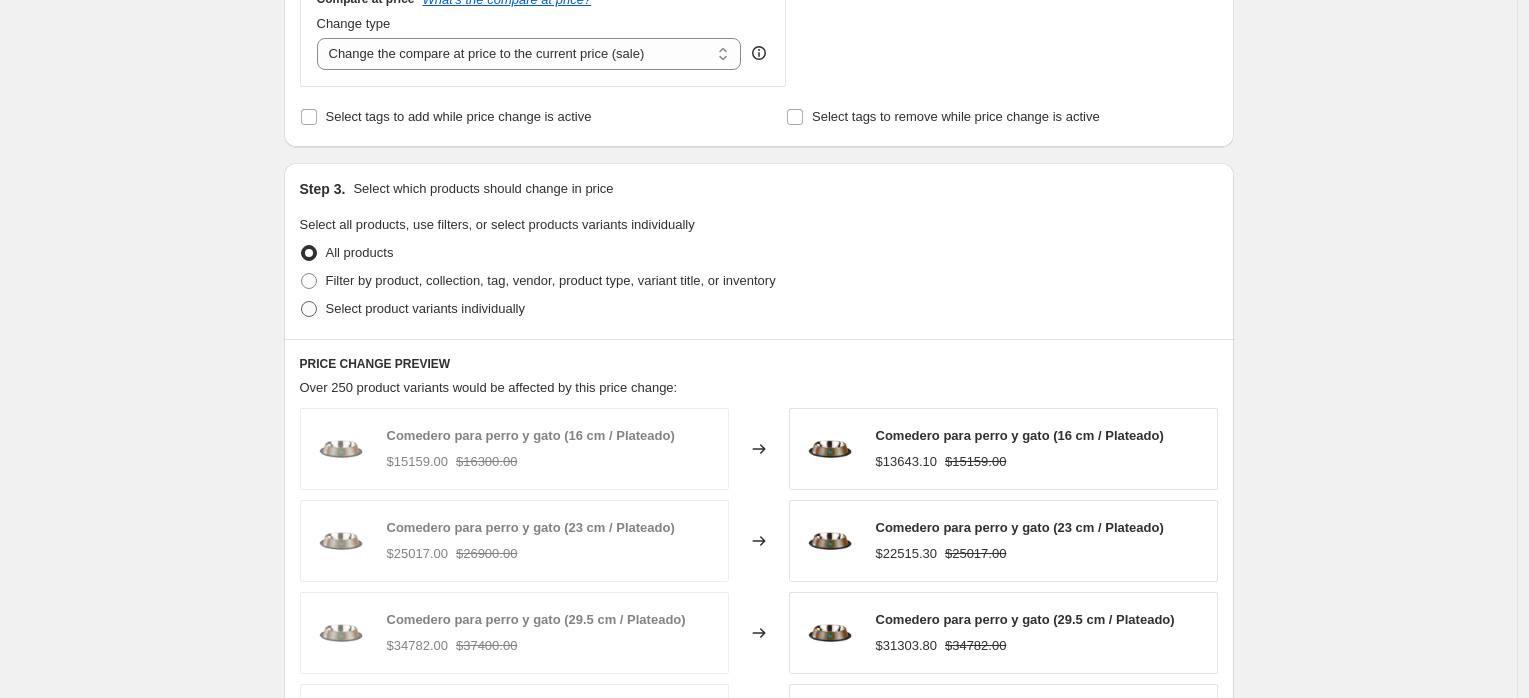 click at bounding box center (309, 309) 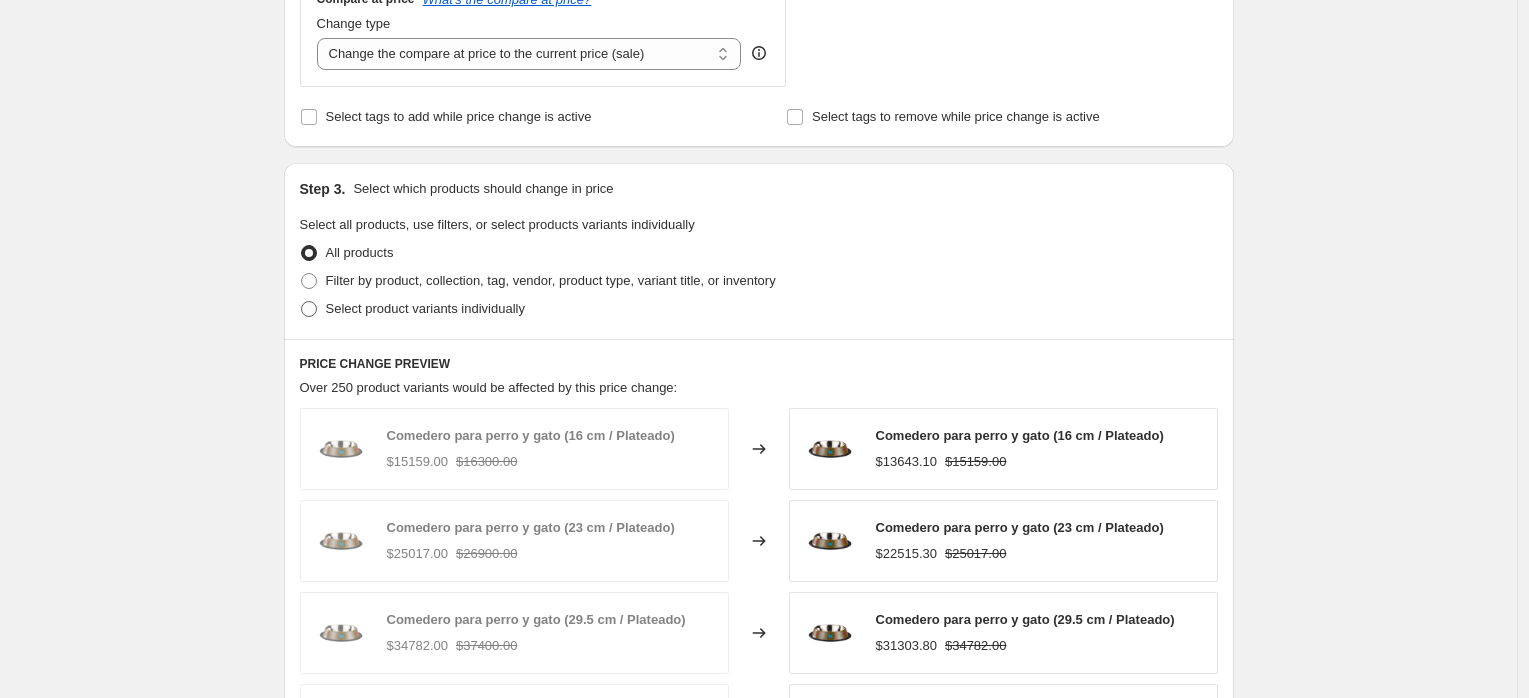 radio on "true" 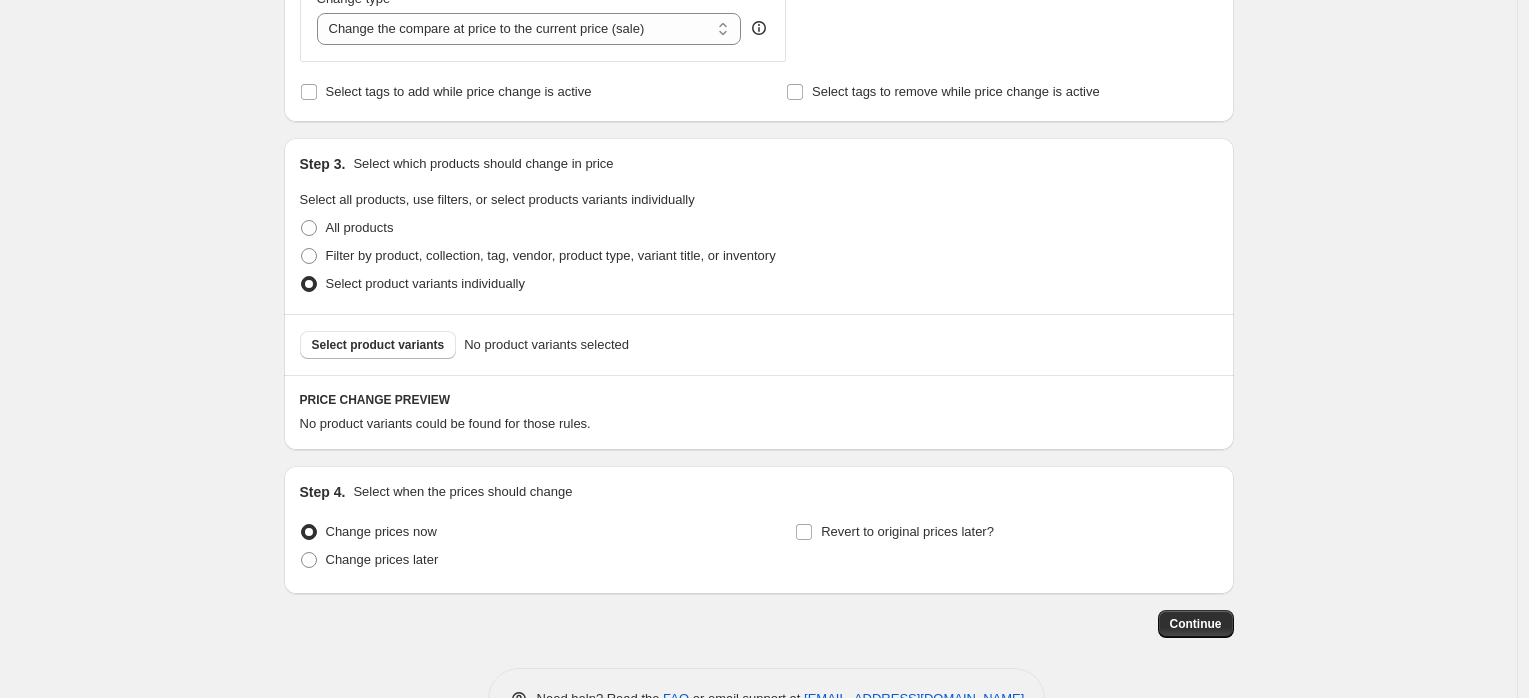scroll, scrollTop: 797, scrollLeft: 0, axis: vertical 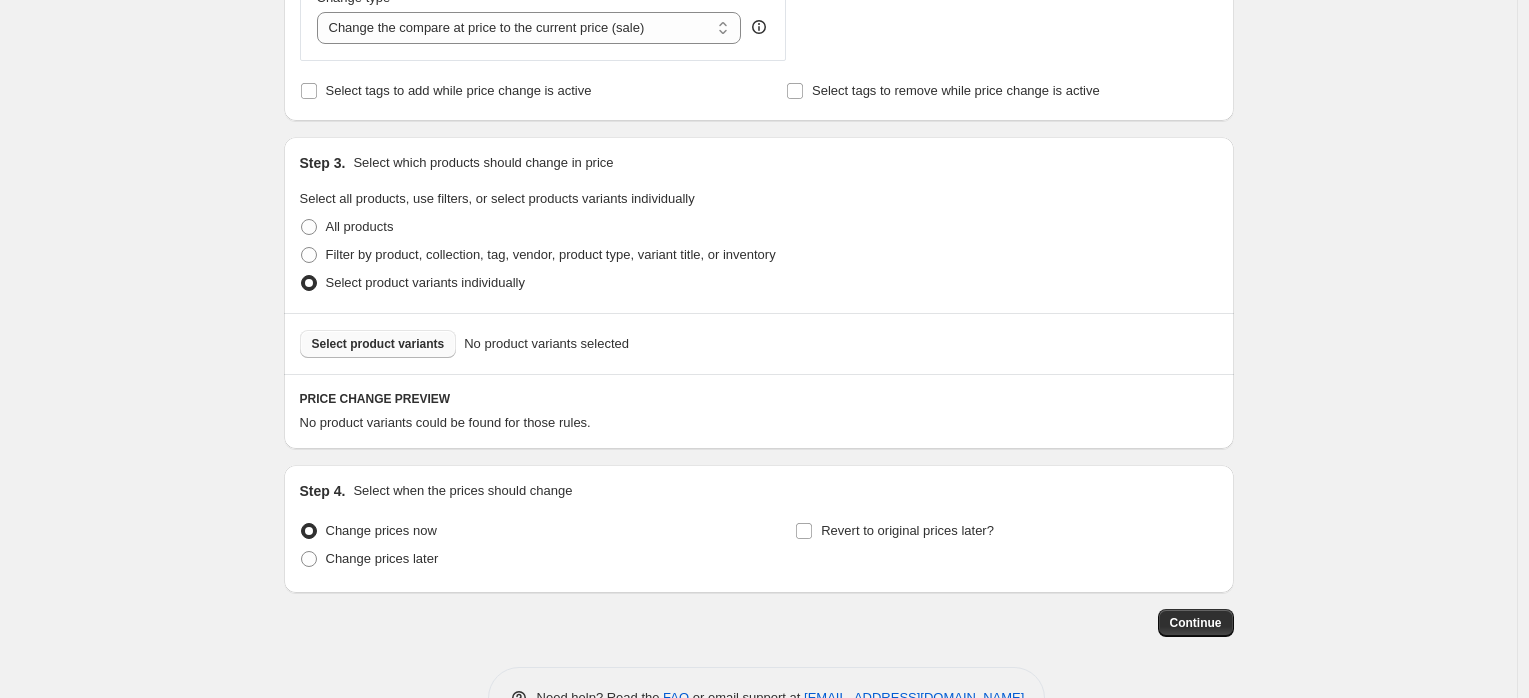 click on "Select product variants" at bounding box center (378, 344) 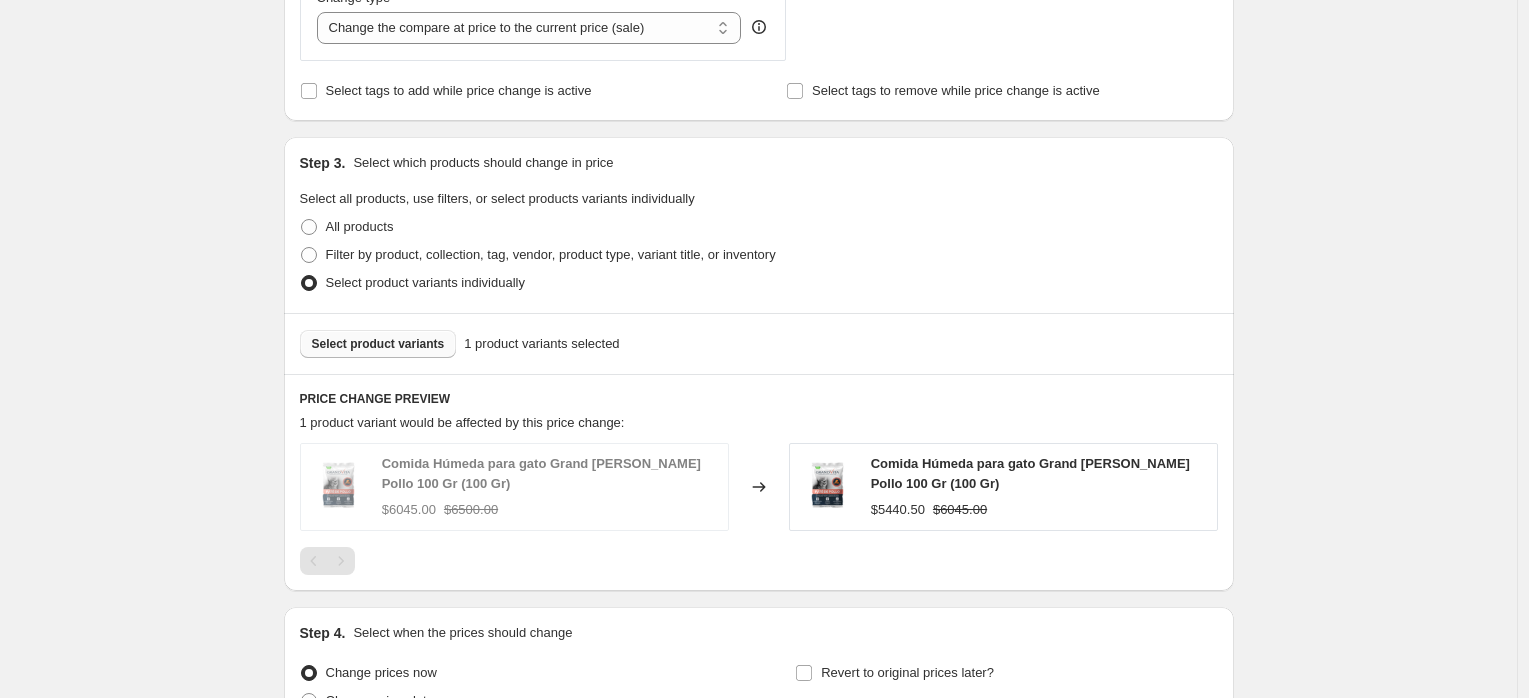 click on "Select product variants" at bounding box center [378, 344] 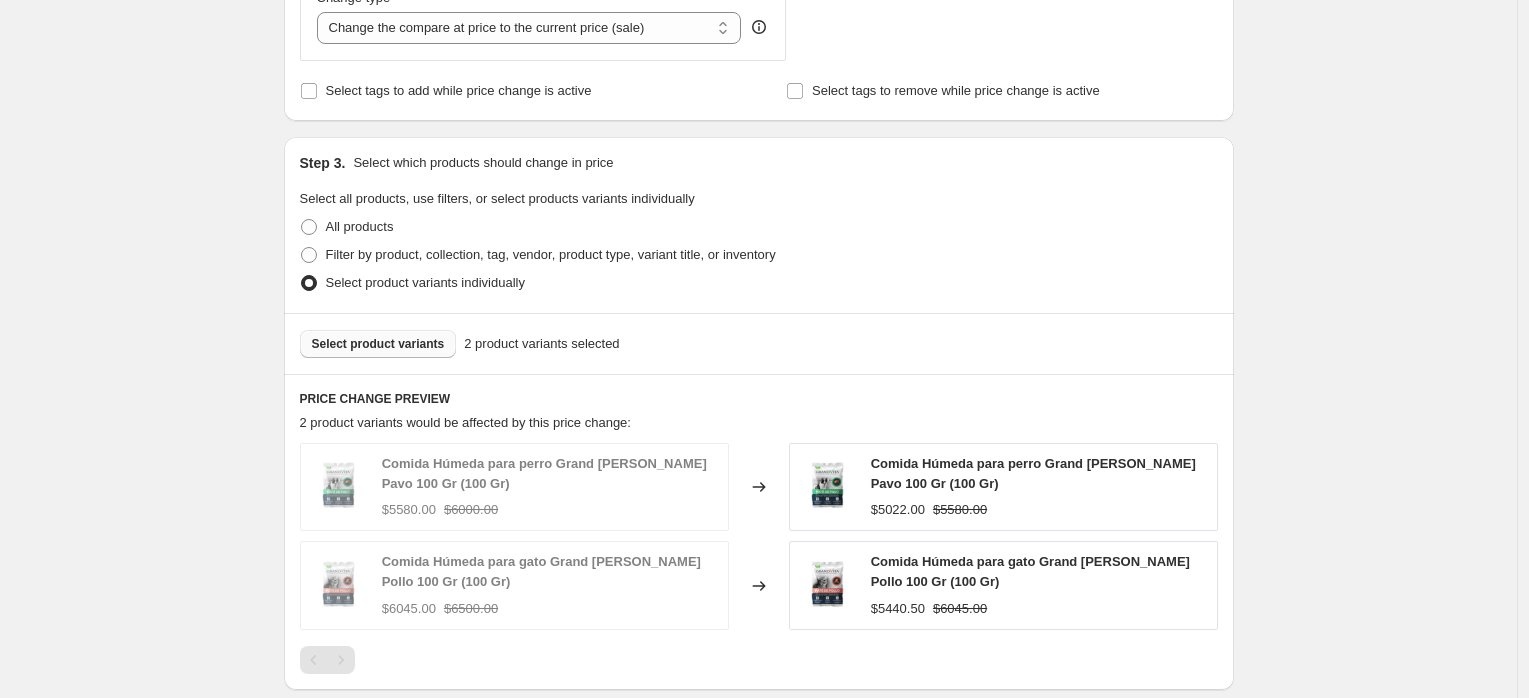 click on "Select product variants" at bounding box center (378, 344) 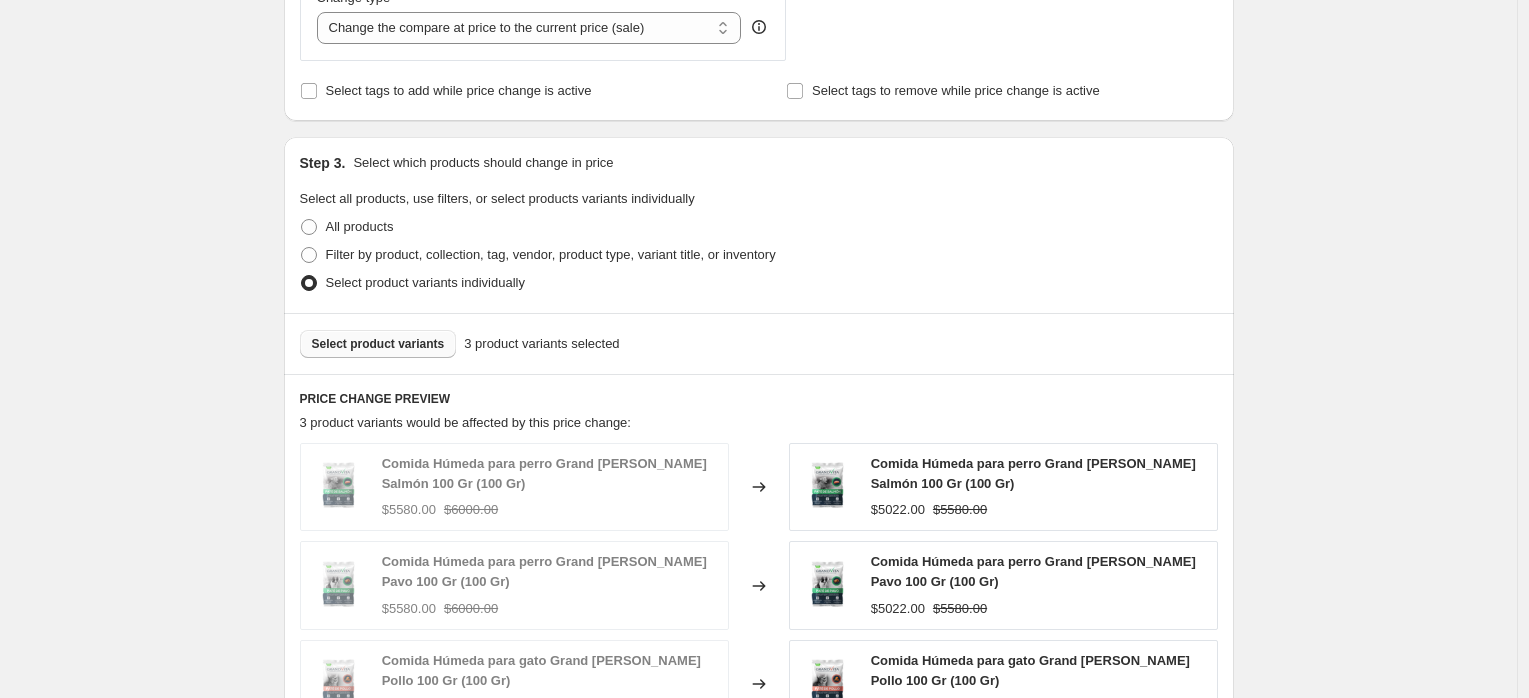 click on "Select product variants" at bounding box center (378, 344) 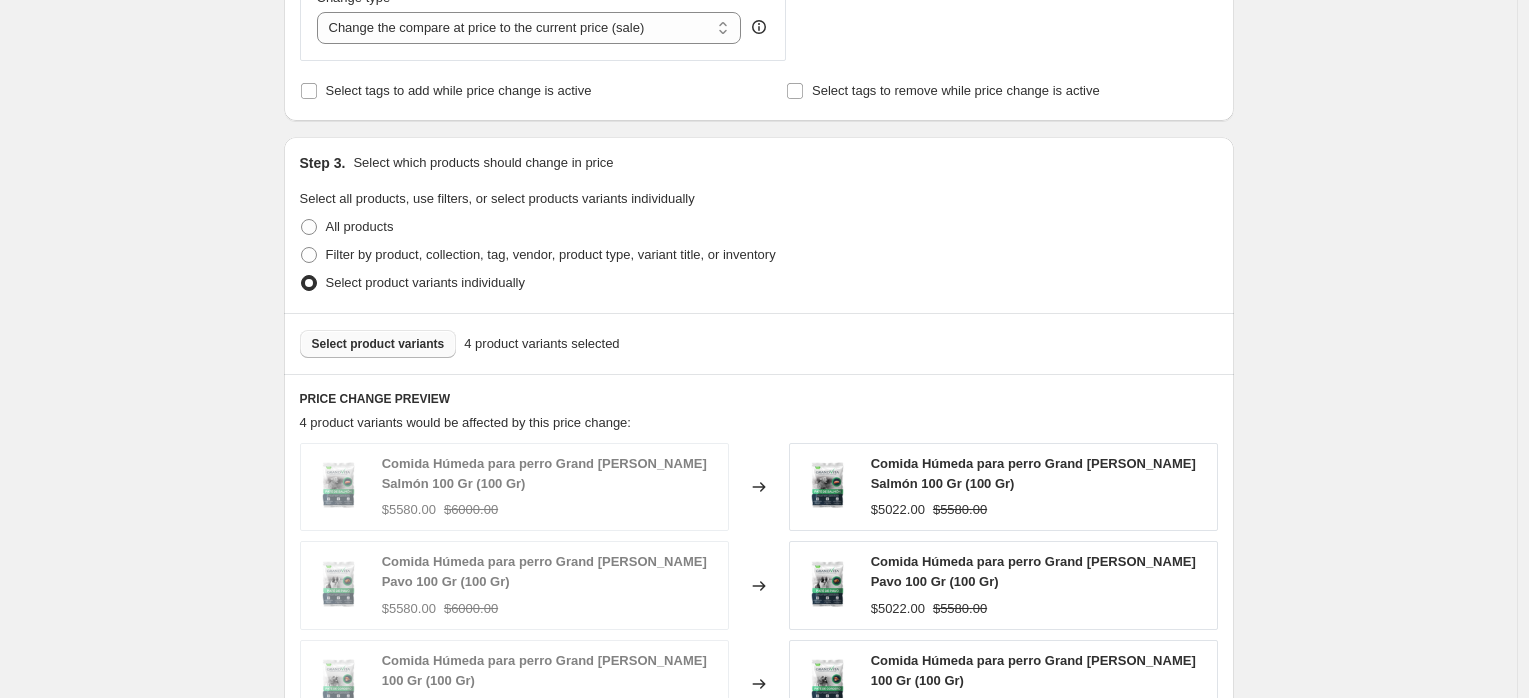 click on "Select product variants" at bounding box center [378, 344] 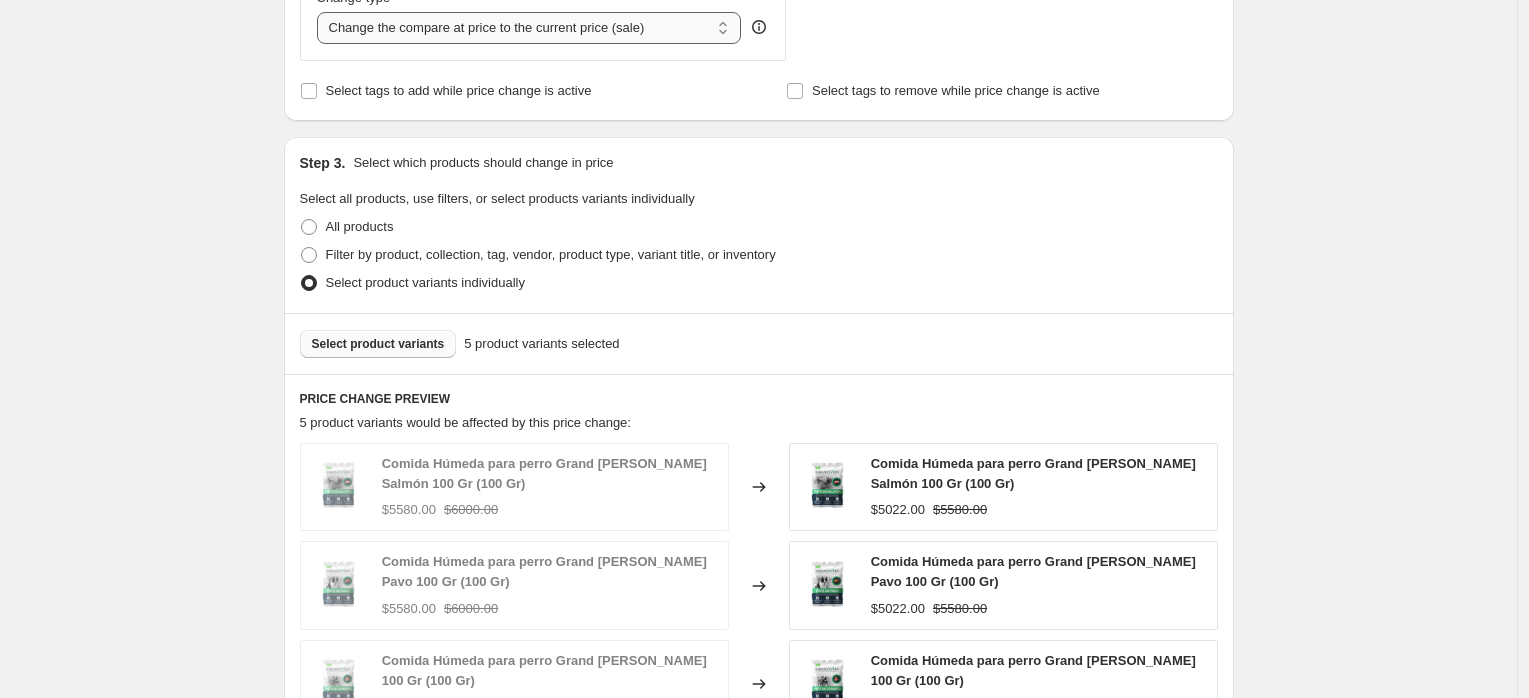 click on "Change the compare at price to the current price (sale) Change the compare at price to a certain amount Change the compare at price by a certain amount Change the compare at price by a certain percentage Change the compare at price by a certain amount relative to the actual price Change the compare at price by a certain percentage relative to the actual price Don't change the compare at price Remove the compare at price" at bounding box center (529, 28) 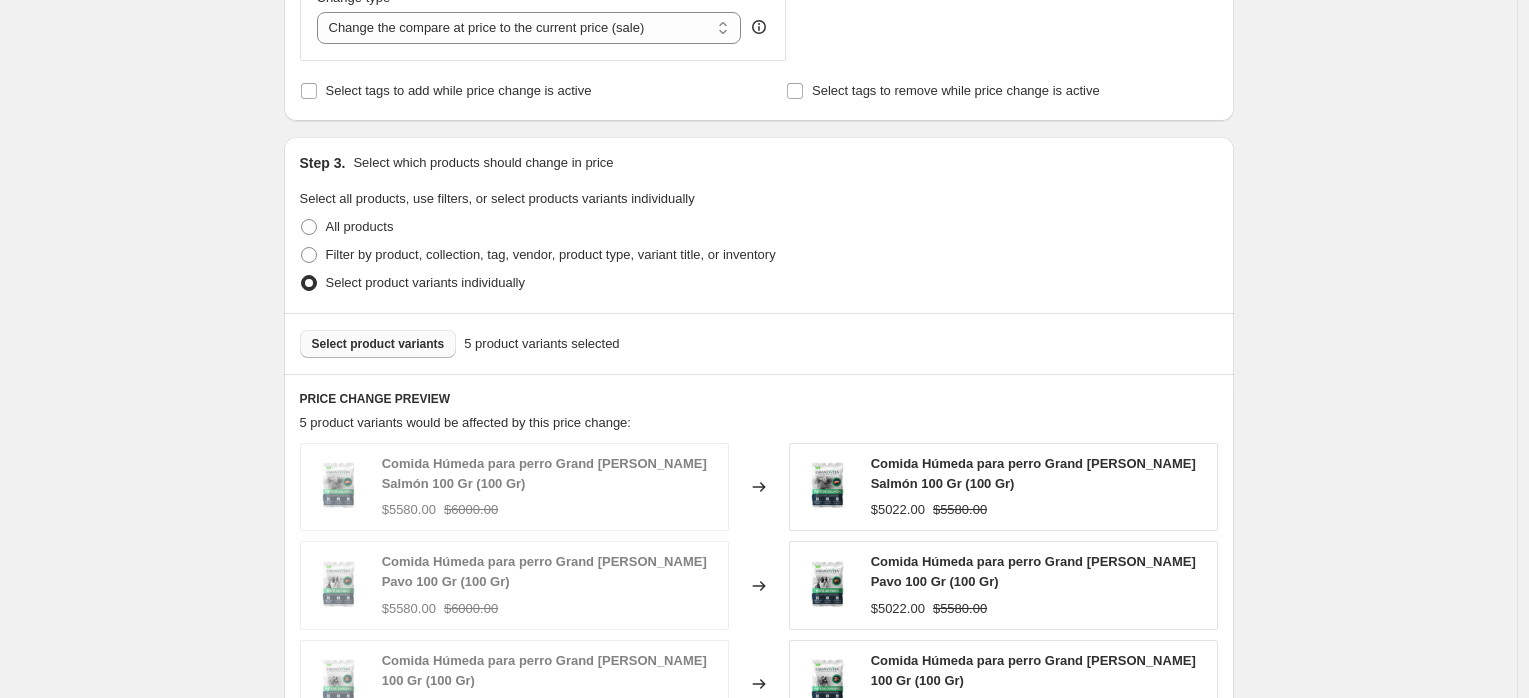 click on "Select product variants" at bounding box center [378, 344] 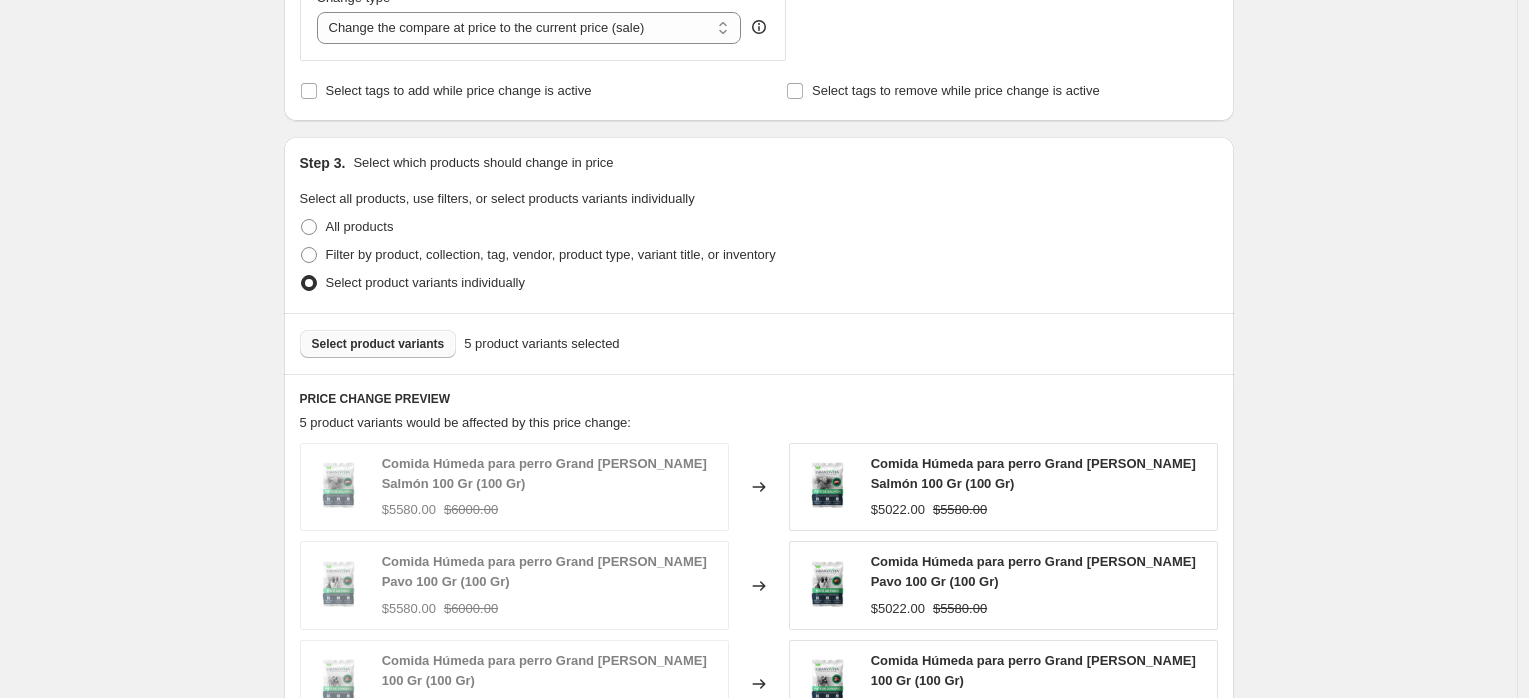 click on "Select product variants" at bounding box center [378, 344] 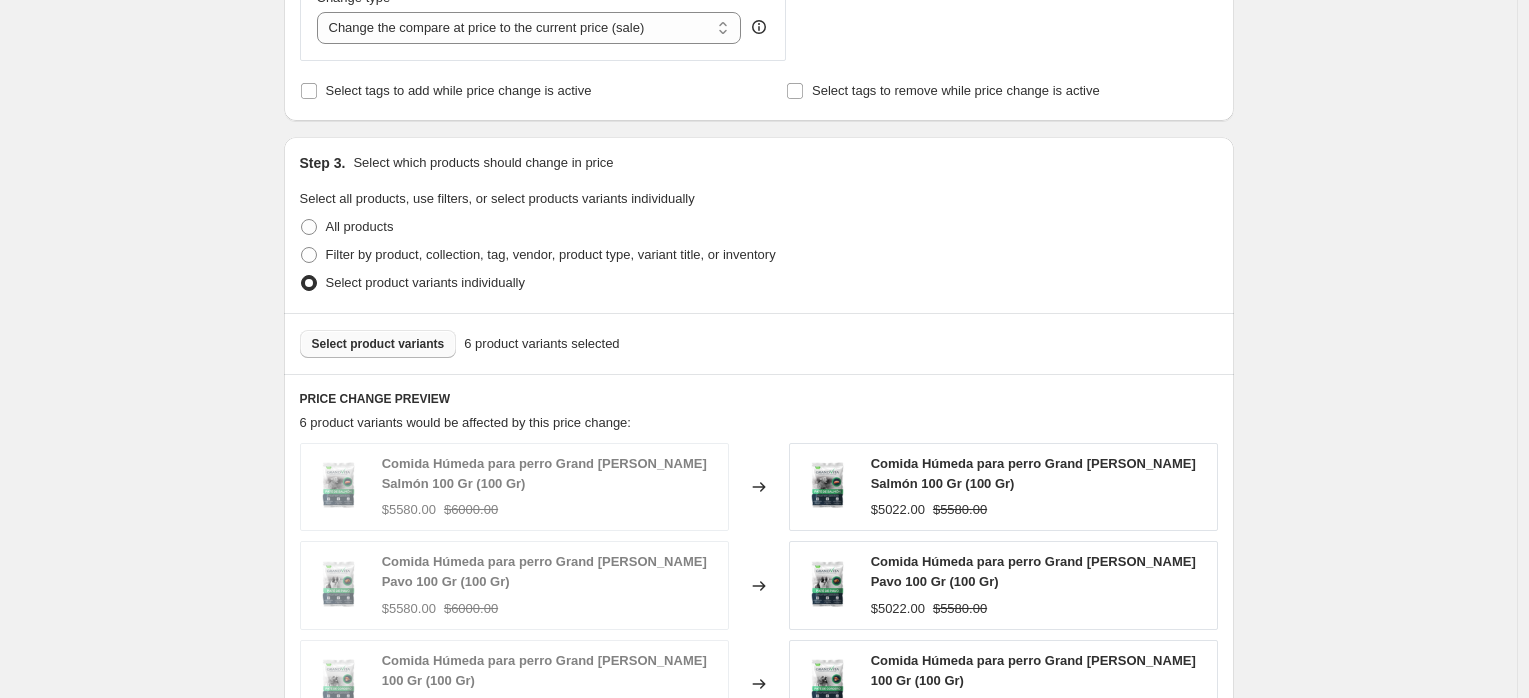 click on "Select product variants" at bounding box center (378, 344) 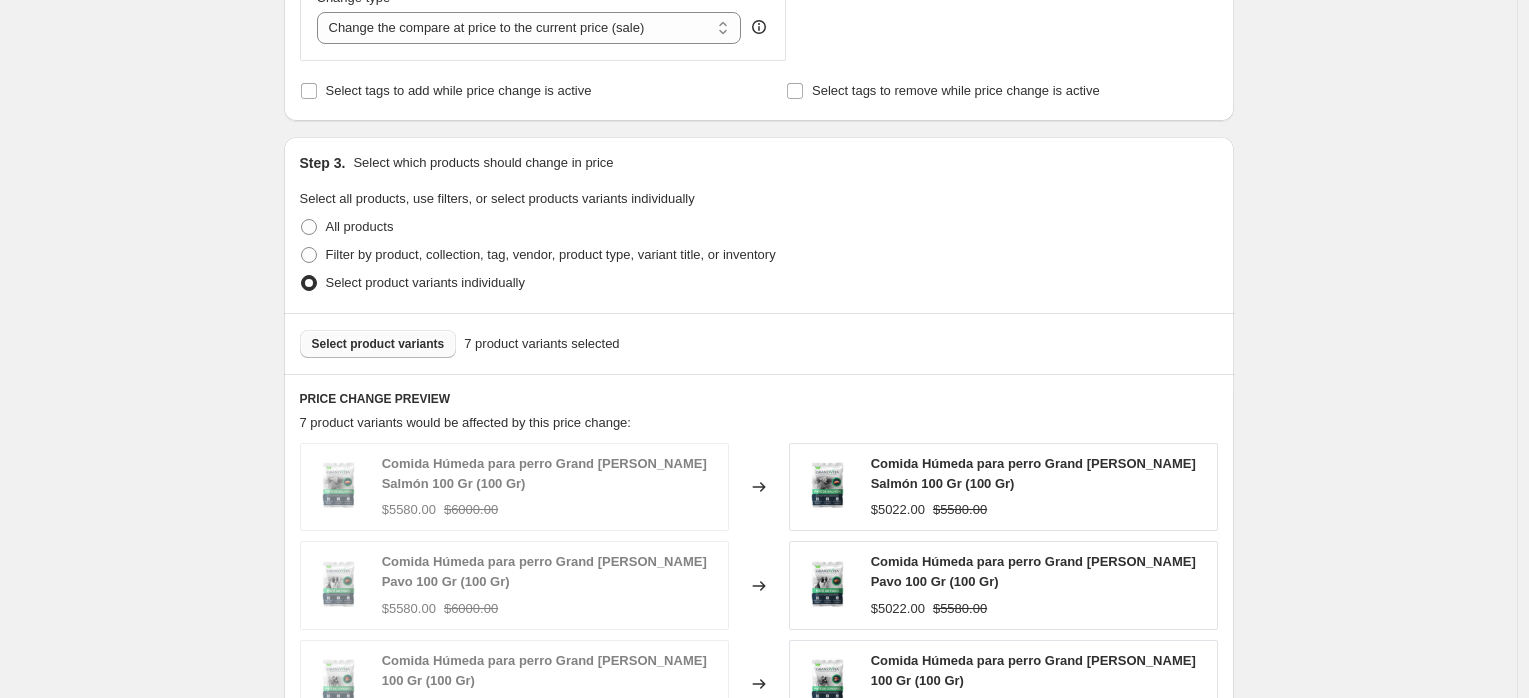 click on "Select product variants" at bounding box center [378, 344] 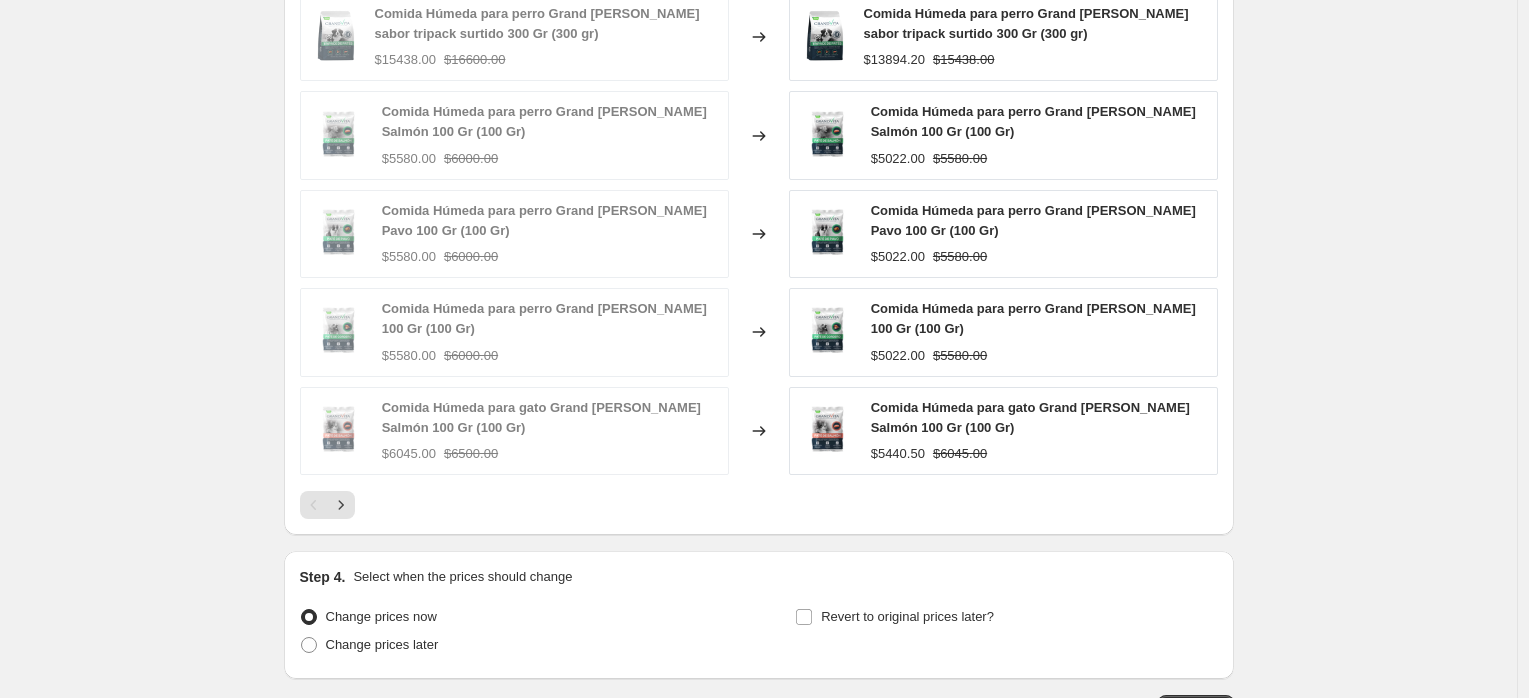 scroll, scrollTop: 1394, scrollLeft: 0, axis: vertical 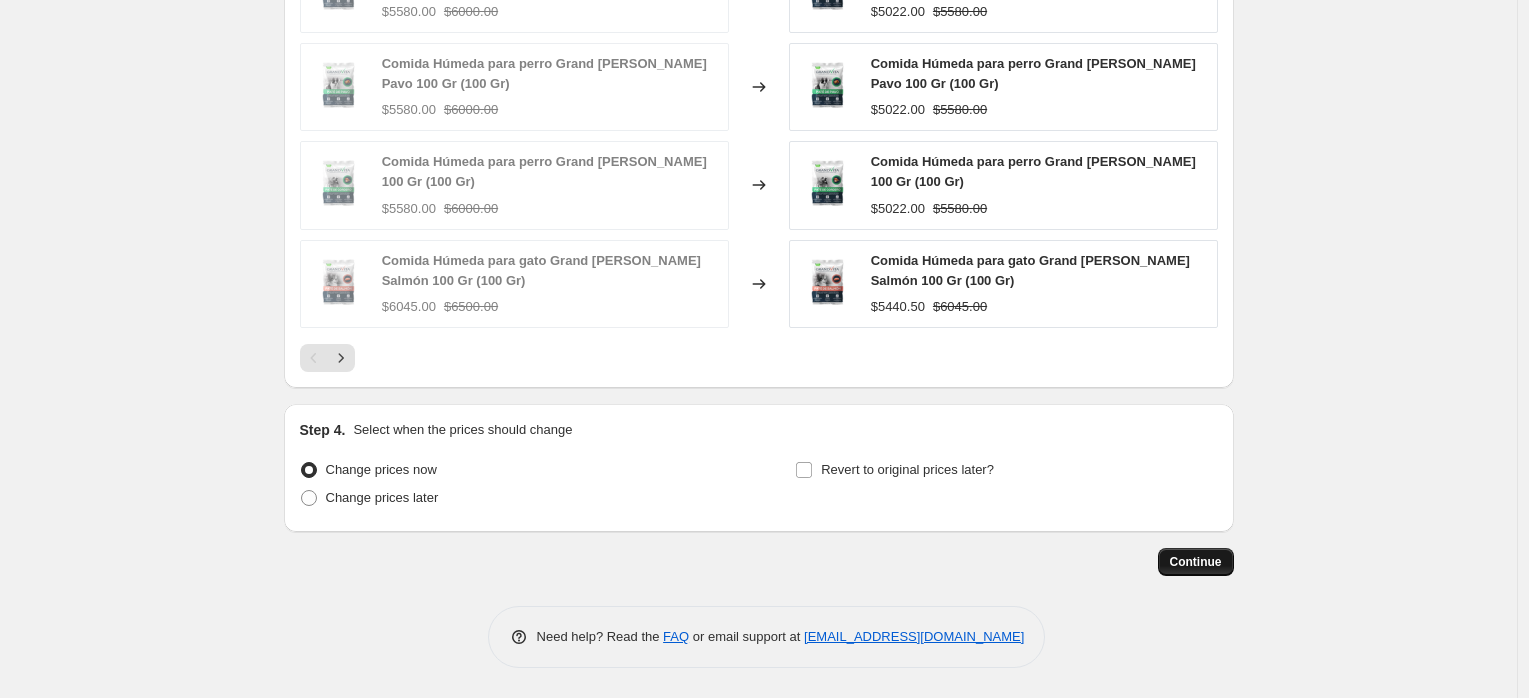 click on "Continue" at bounding box center [1196, 562] 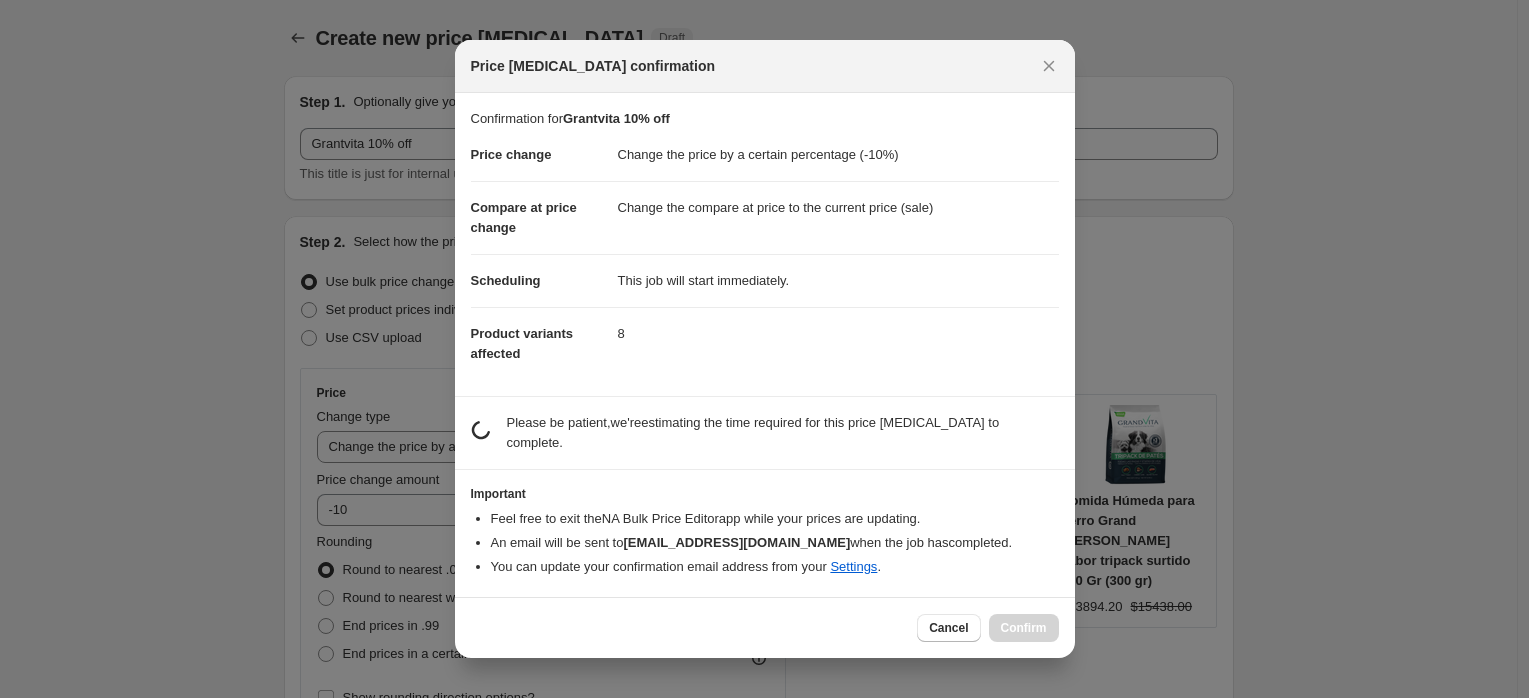 scroll, scrollTop: 1394, scrollLeft: 0, axis: vertical 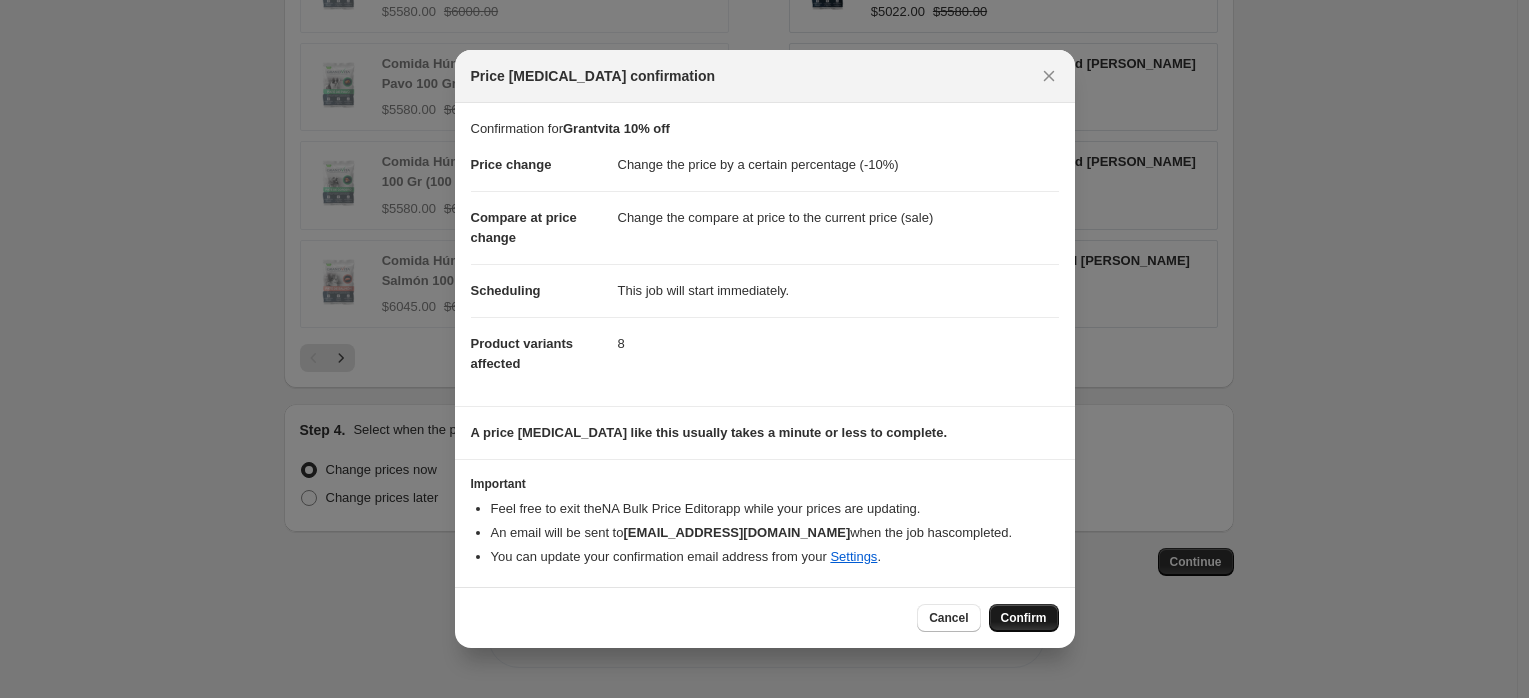 click on "Confirm" at bounding box center [1024, 618] 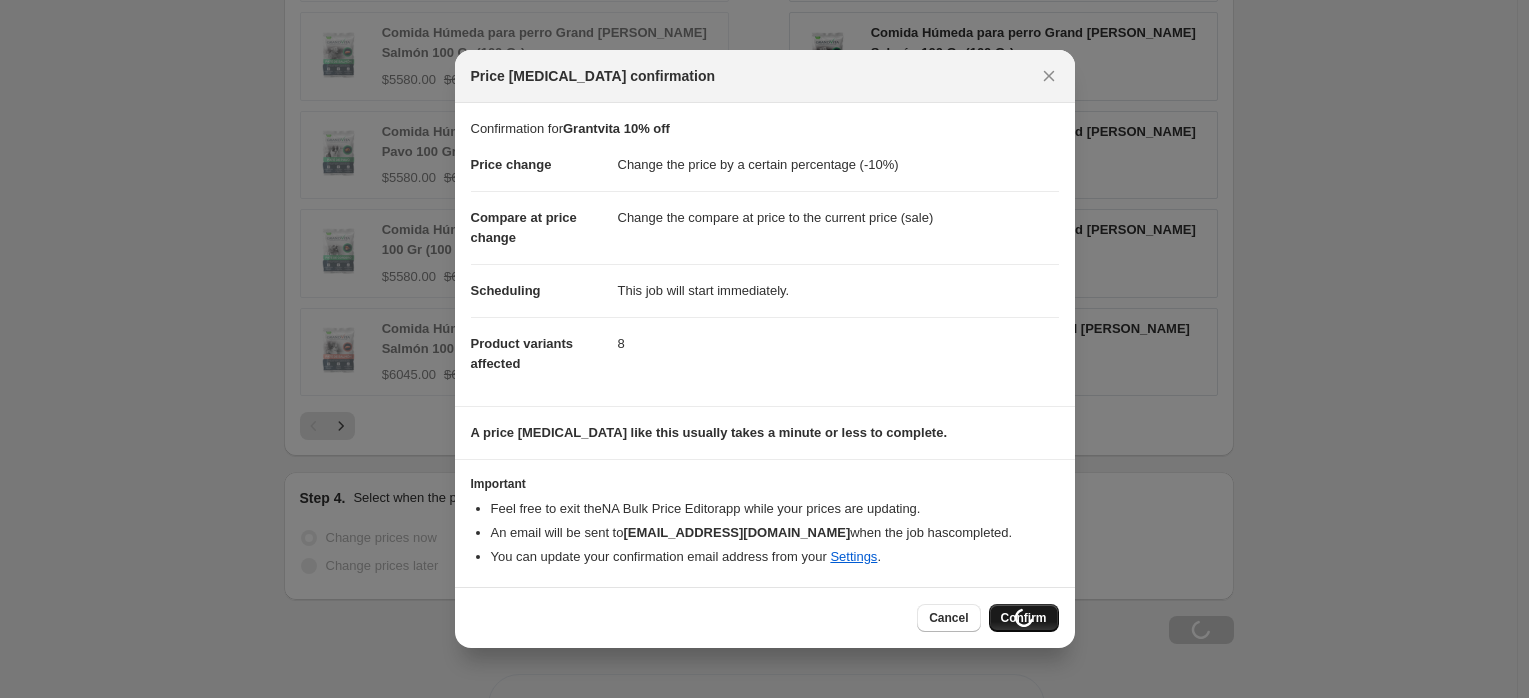 scroll, scrollTop: 1462, scrollLeft: 0, axis: vertical 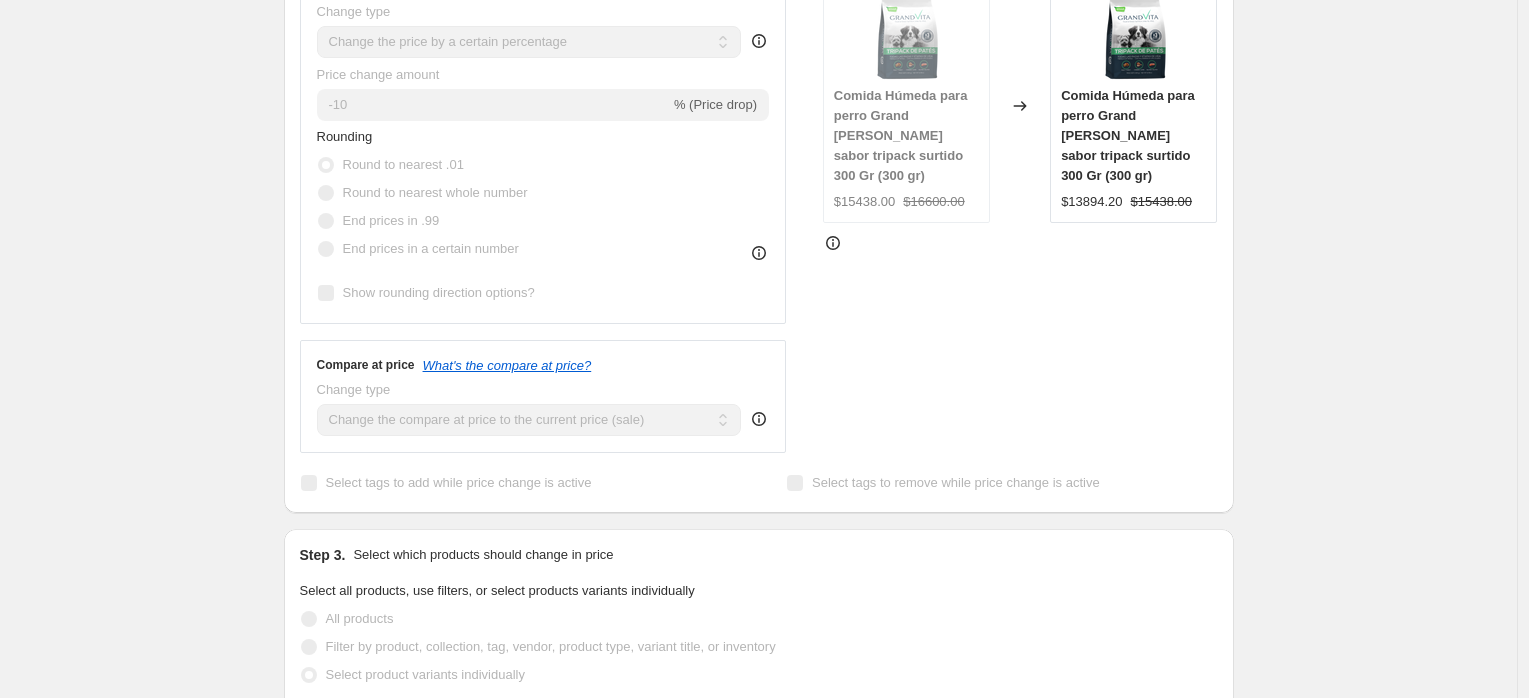 select on "percentage" 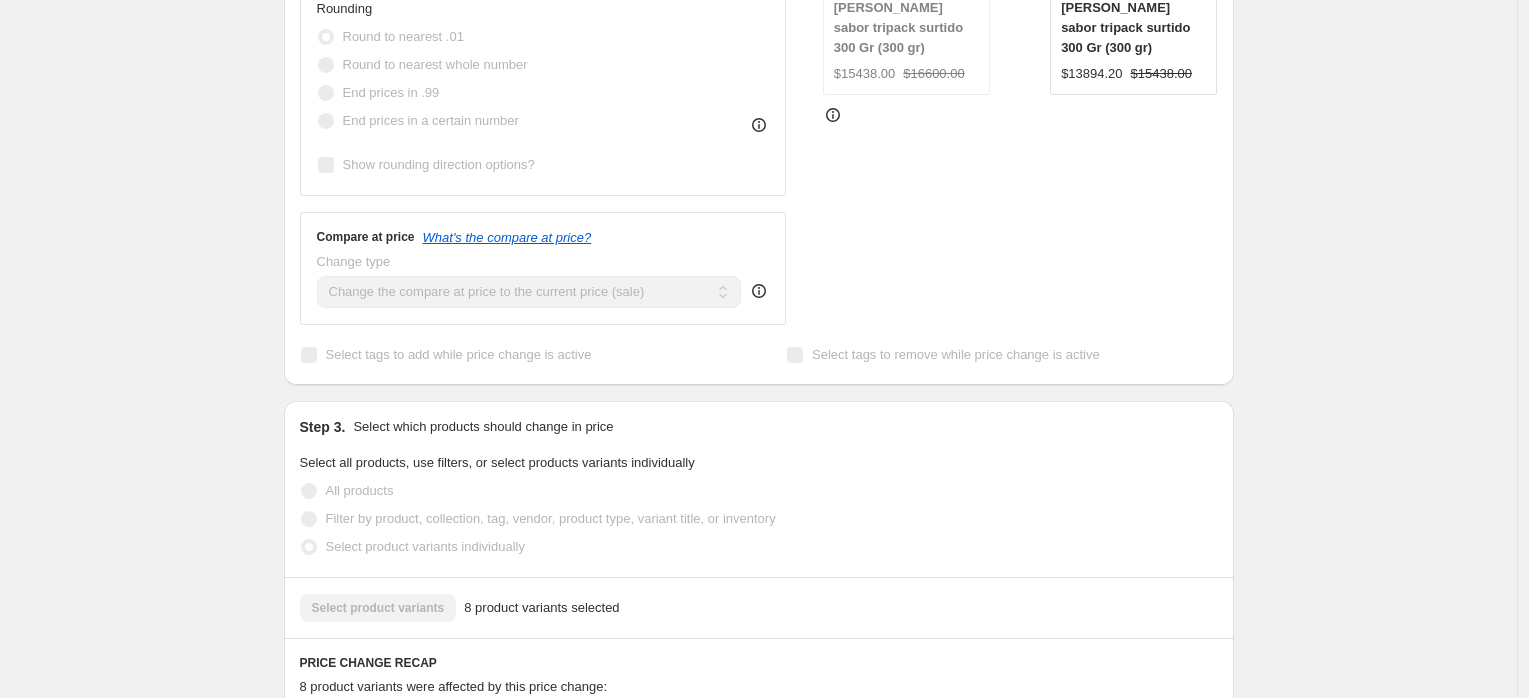 scroll, scrollTop: 1065, scrollLeft: 0, axis: vertical 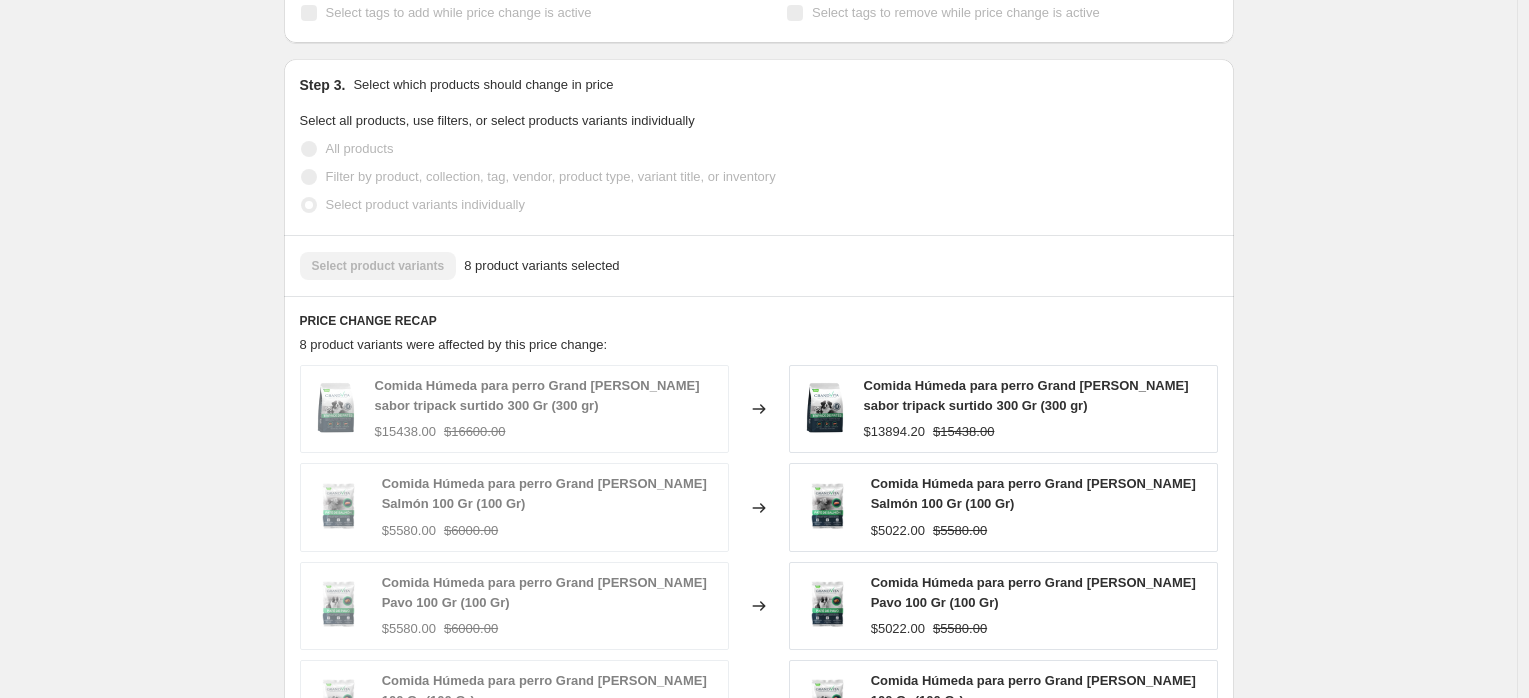 click on "Select product variants 8   product variants selected" at bounding box center [759, 266] 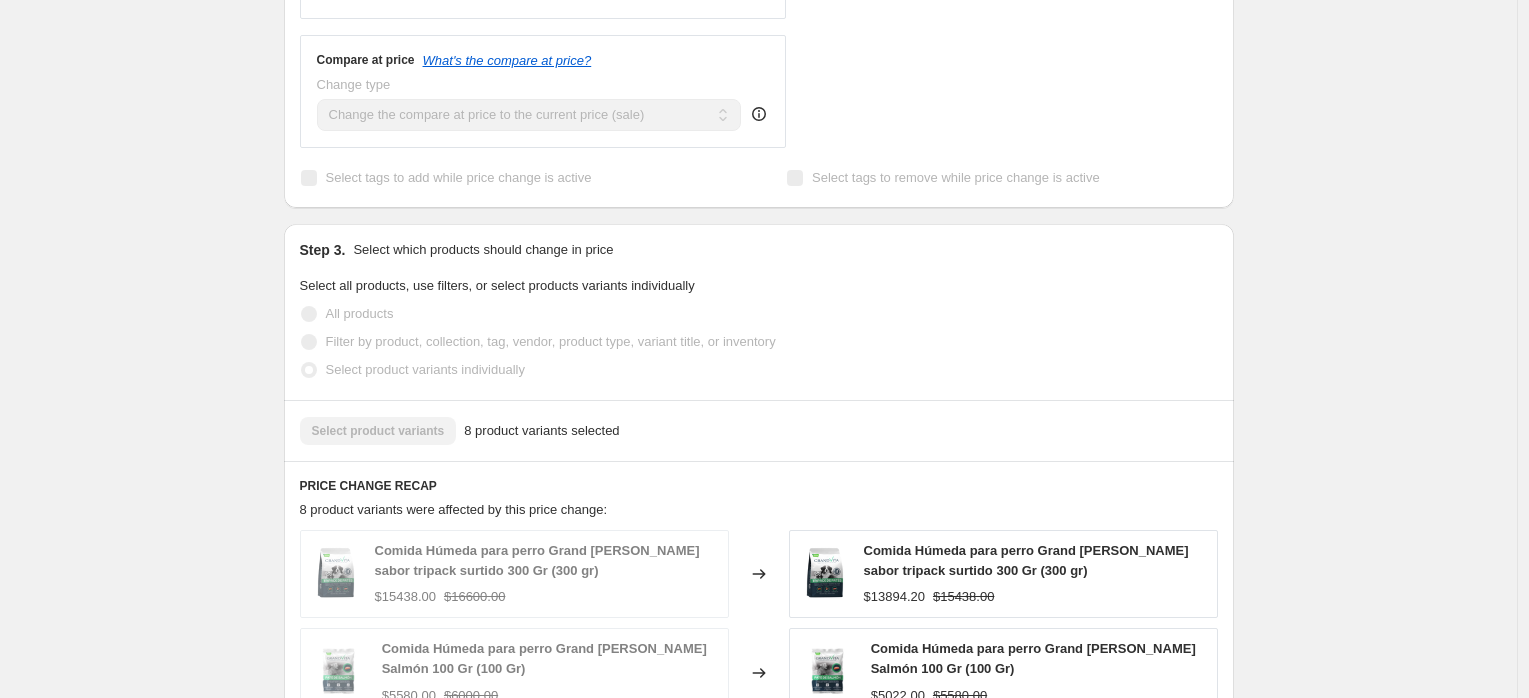 scroll, scrollTop: 0, scrollLeft: 0, axis: both 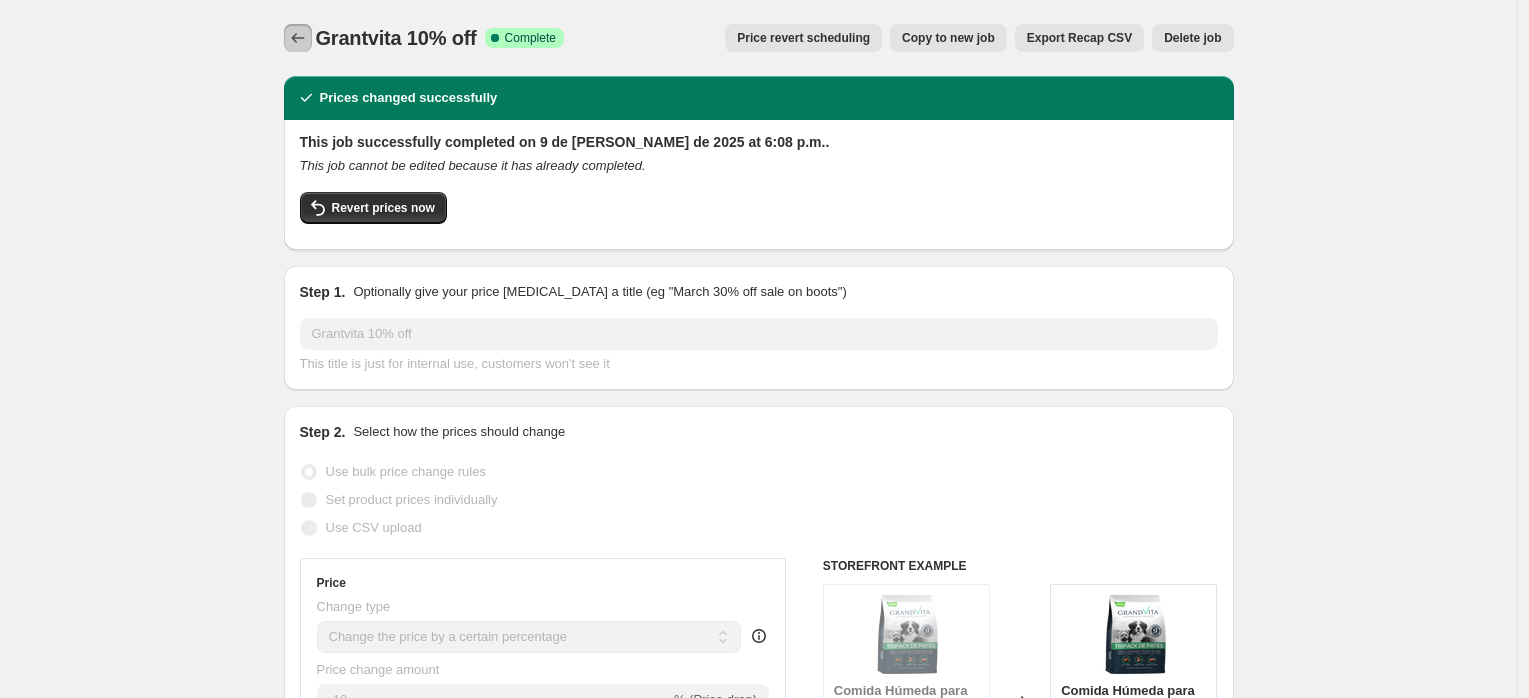 click 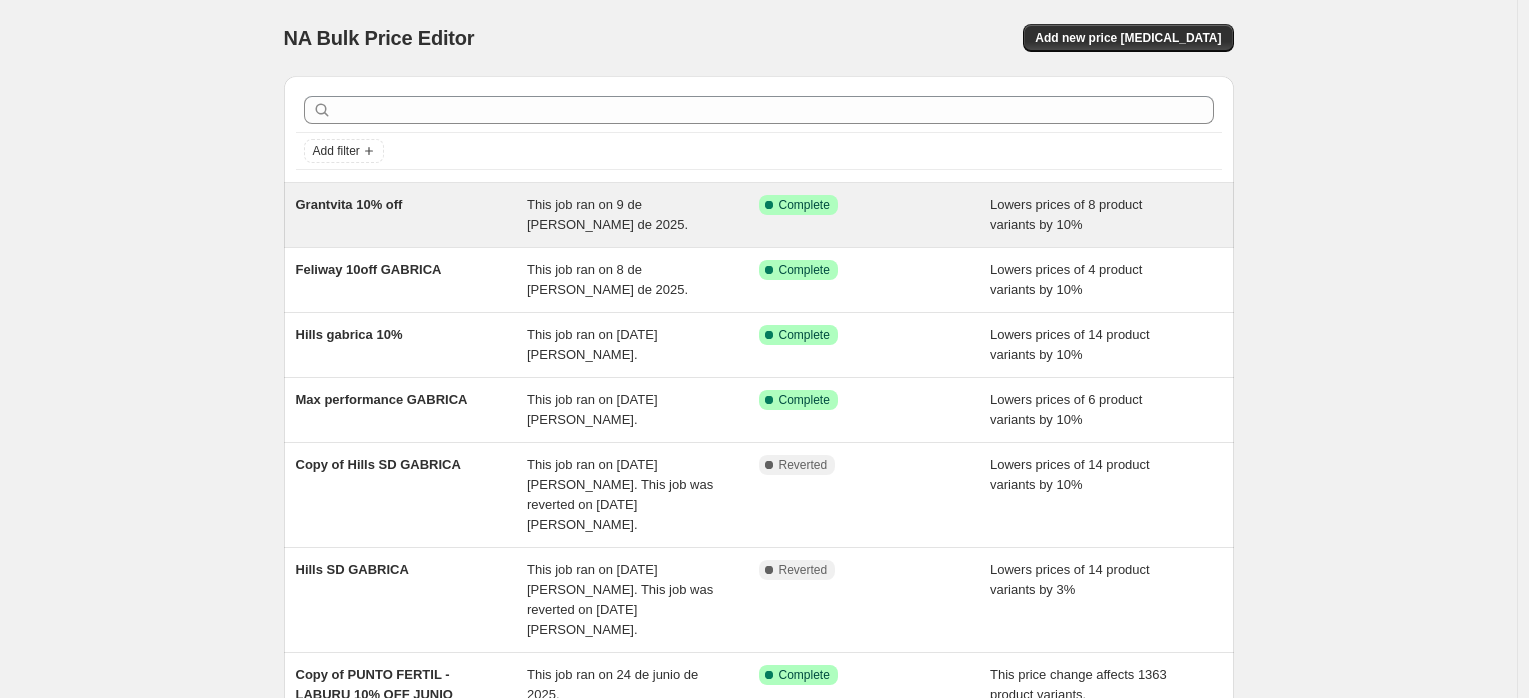 click on "Success Complete Complete" at bounding box center [860, 205] 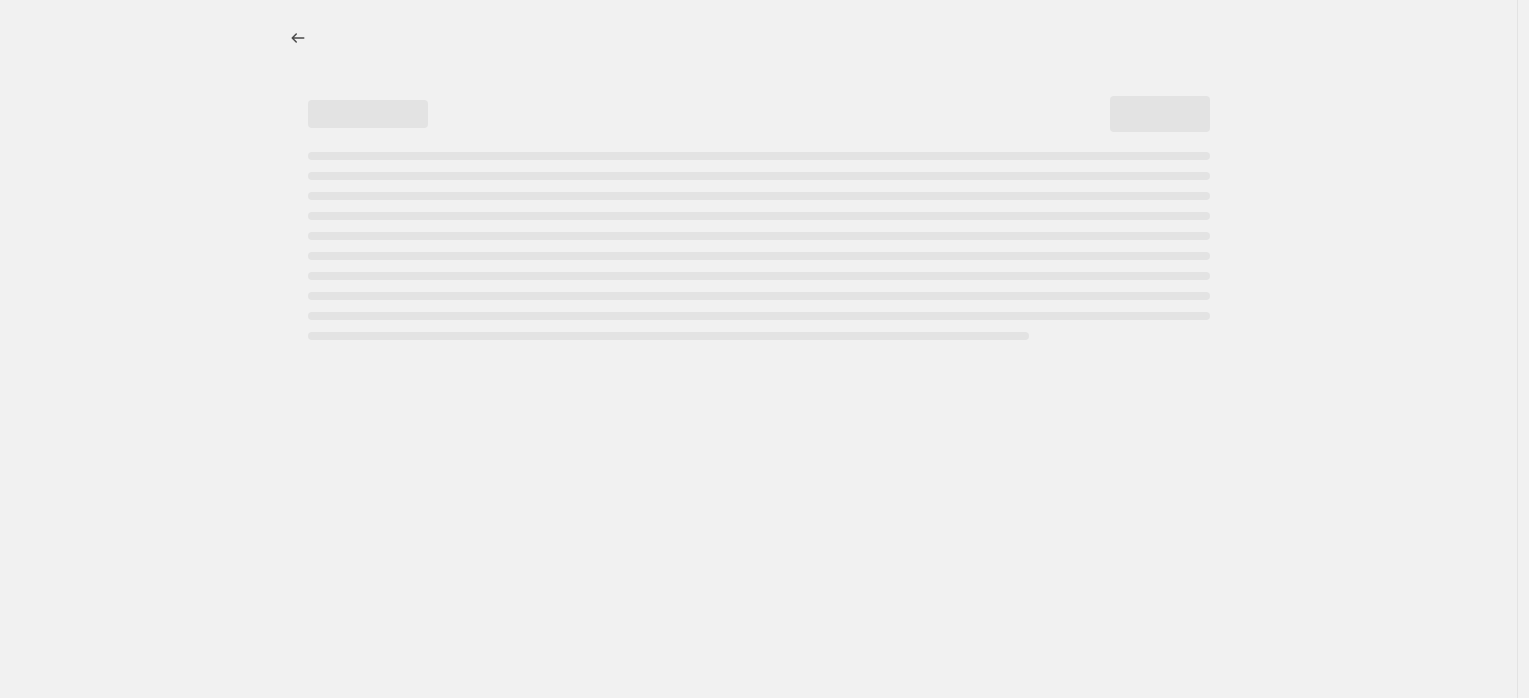select on "percentage" 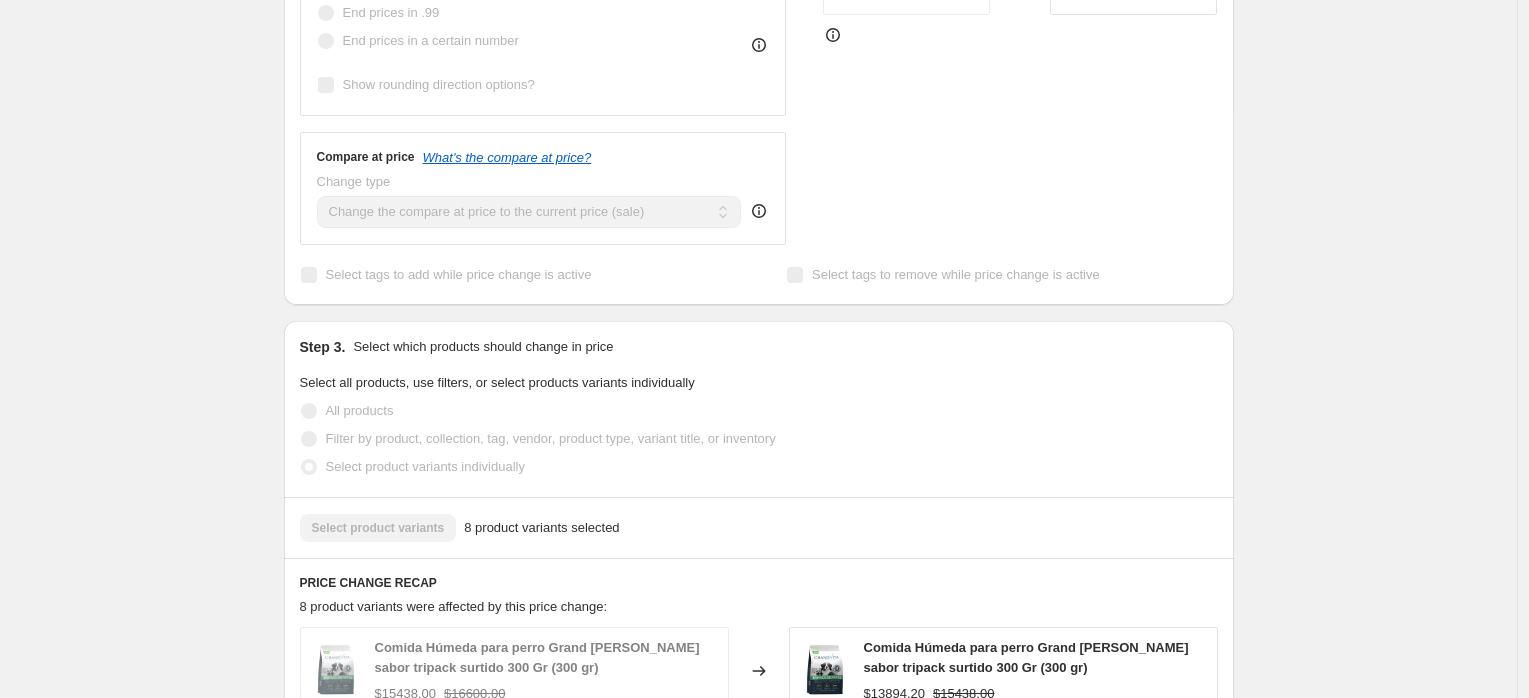 scroll, scrollTop: 1046, scrollLeft: 0, axis: vertical 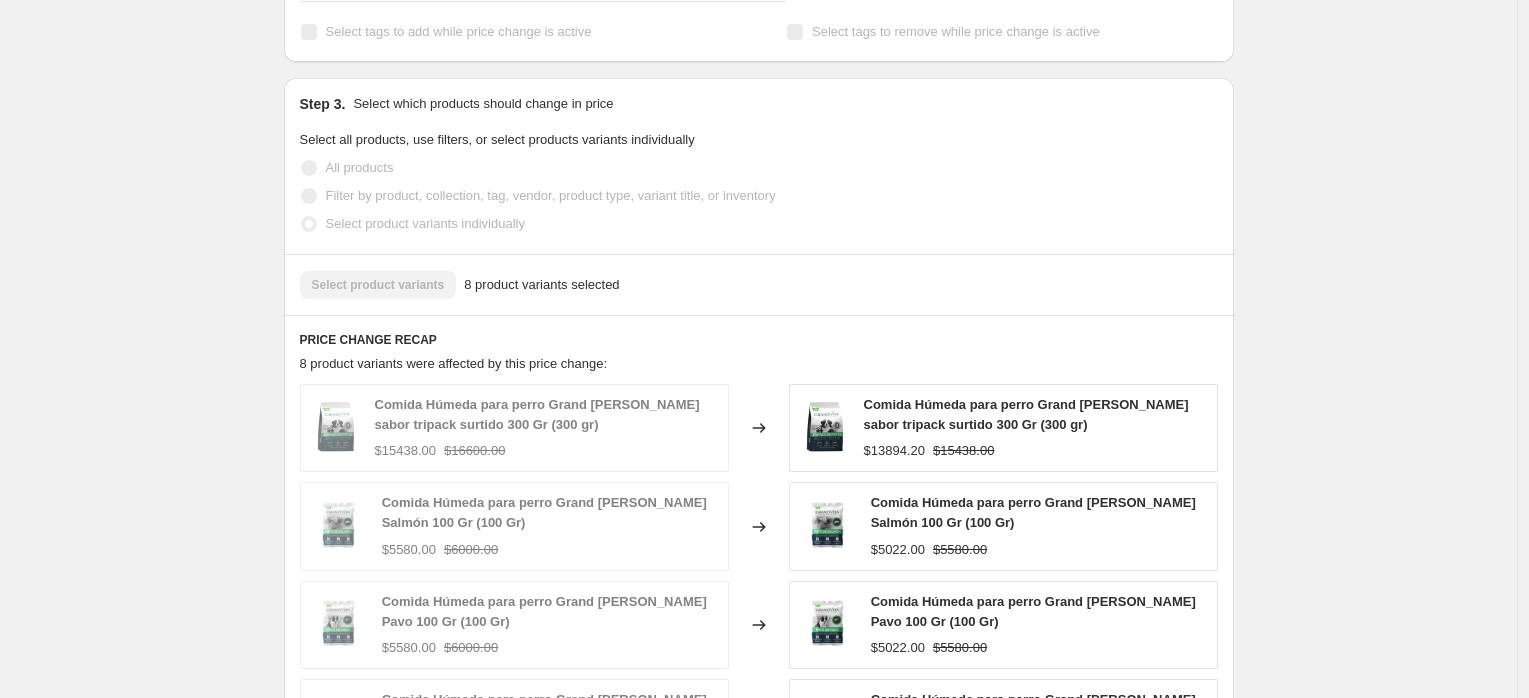 click on "Select product variants 8   product variants selected" at bounding box center [759, 284] 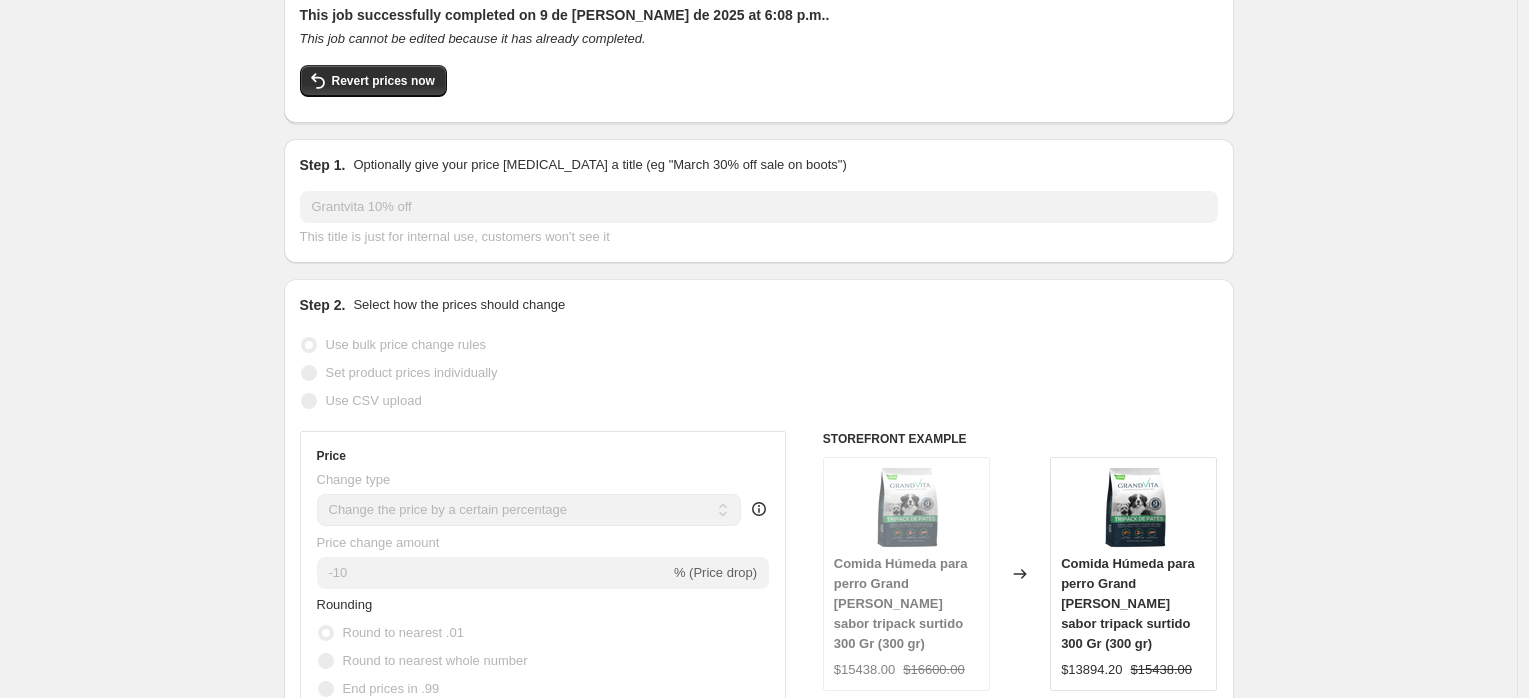 scroll, scrollTop: 0, scrollLeft: 0, axis: both 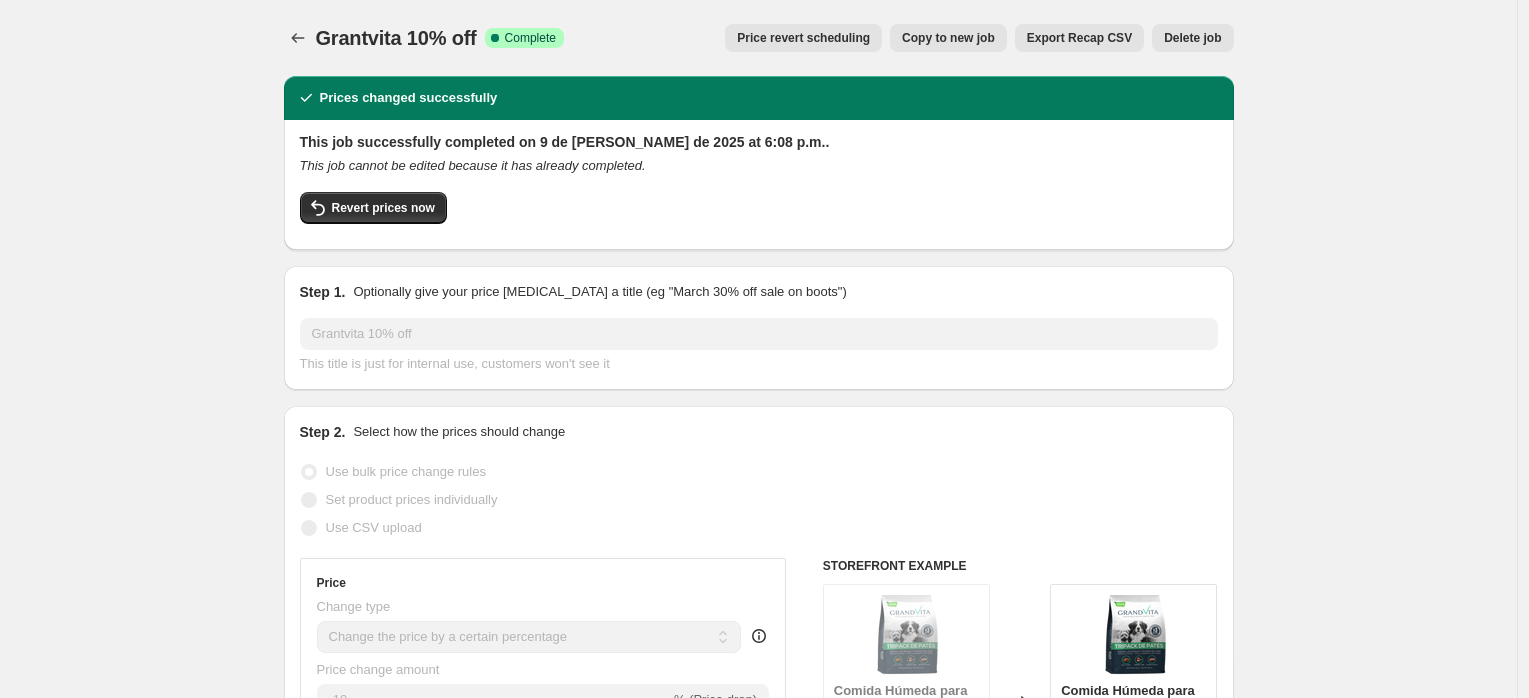 click on "Step 1. Optionally give your price [MEDICAL_DATA] a title (eg "March 30% off sale on boots") Grantvita 10% off This title is just for internal use, customers won't see it" at bounding box center [759, 328] 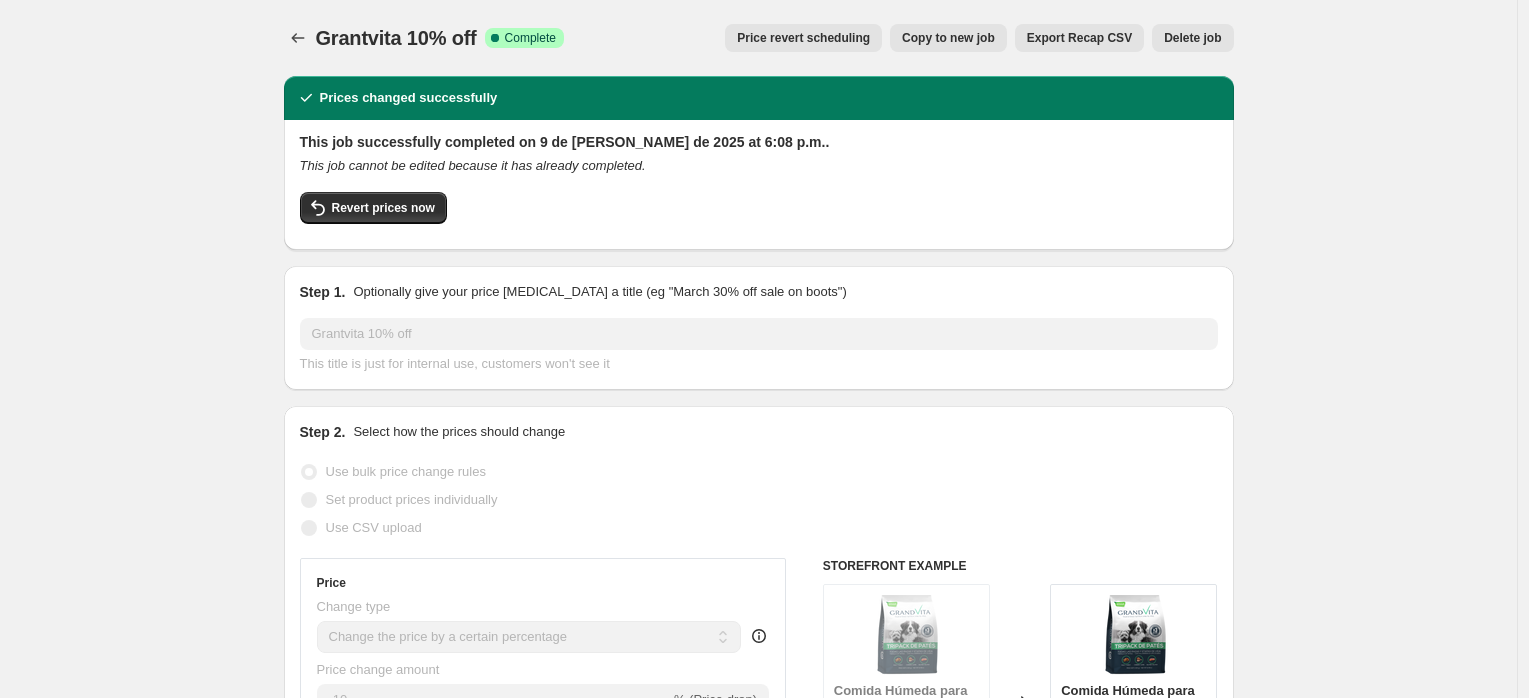 click on "Copy to new job" at bounding box center [948, 38] 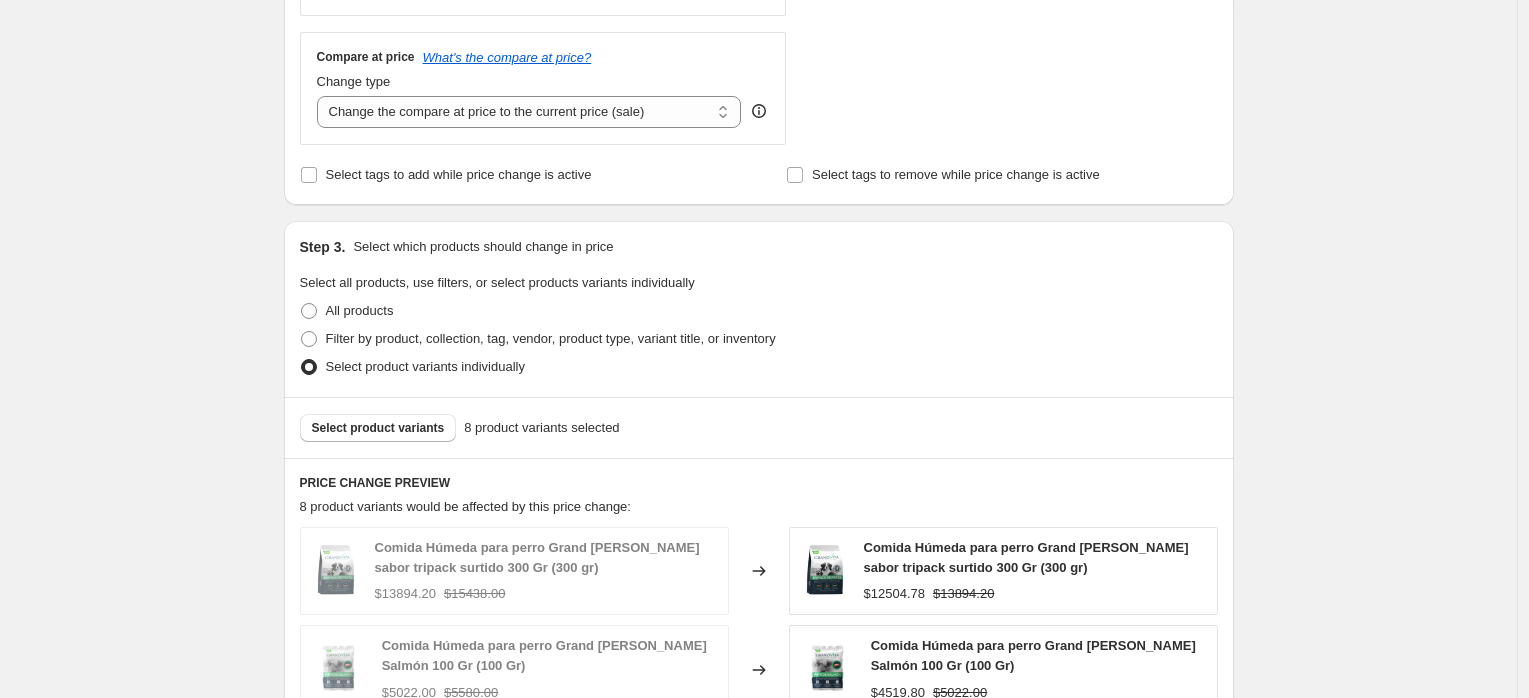 scroll, scrollTop: 694, scrollLeft: 0, axis: vertical 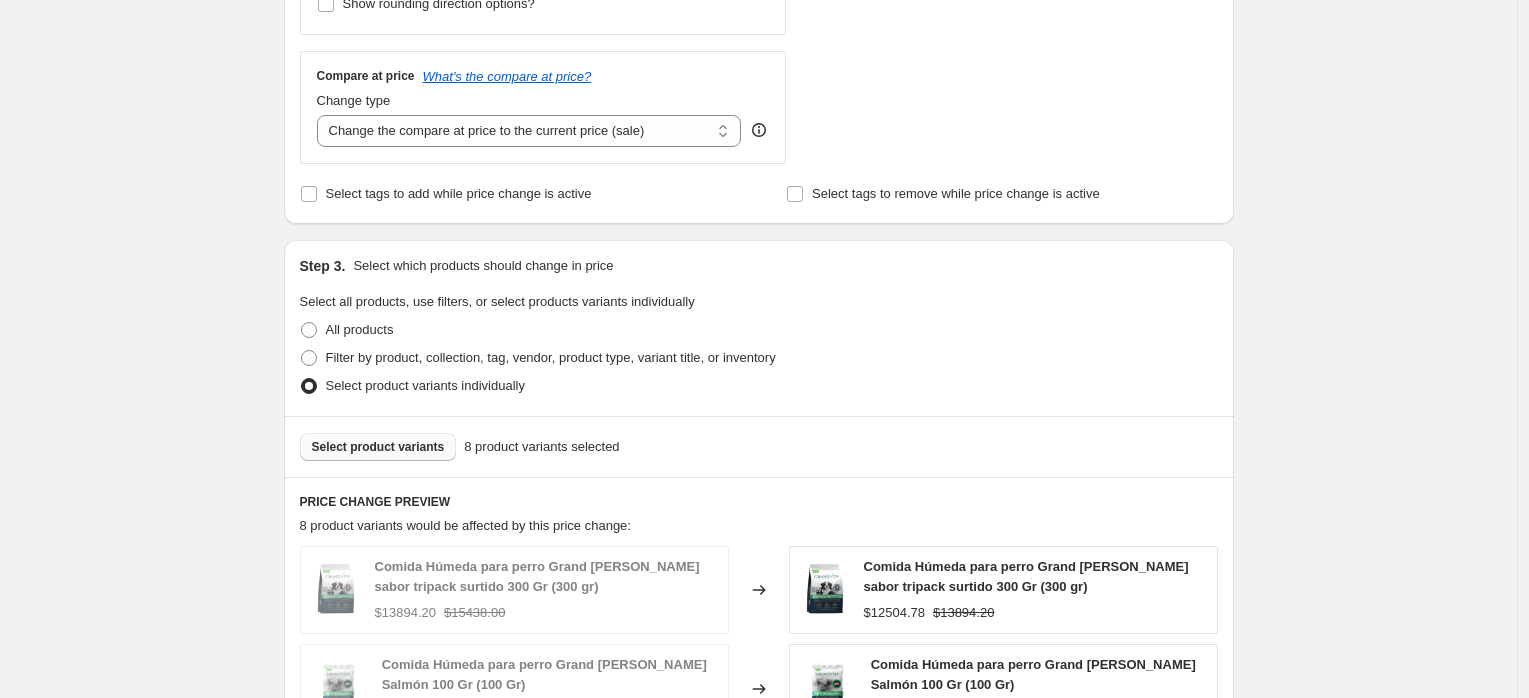 click on "Select product variants" at bounding box center (378, 447) 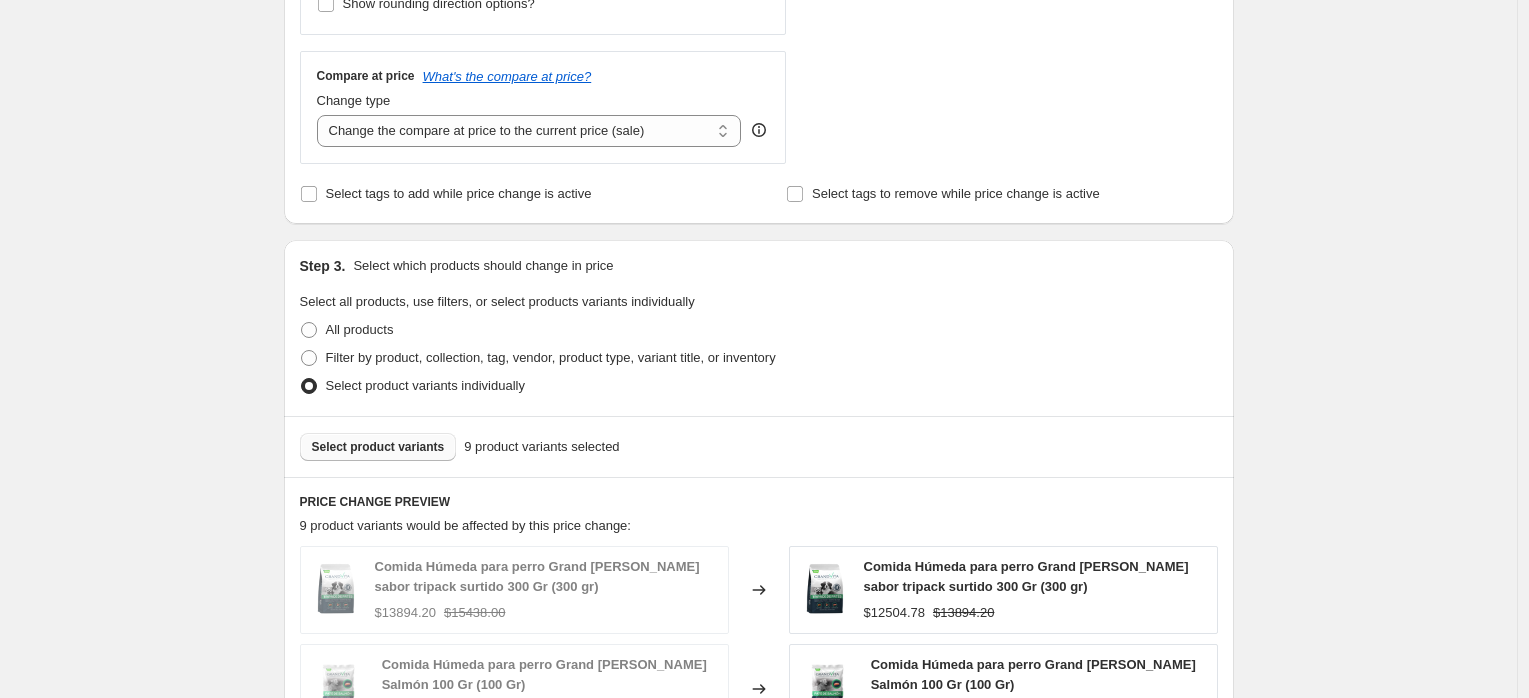 scroll, scrollTop: 731, scrollLeft: 0, axis: vertical 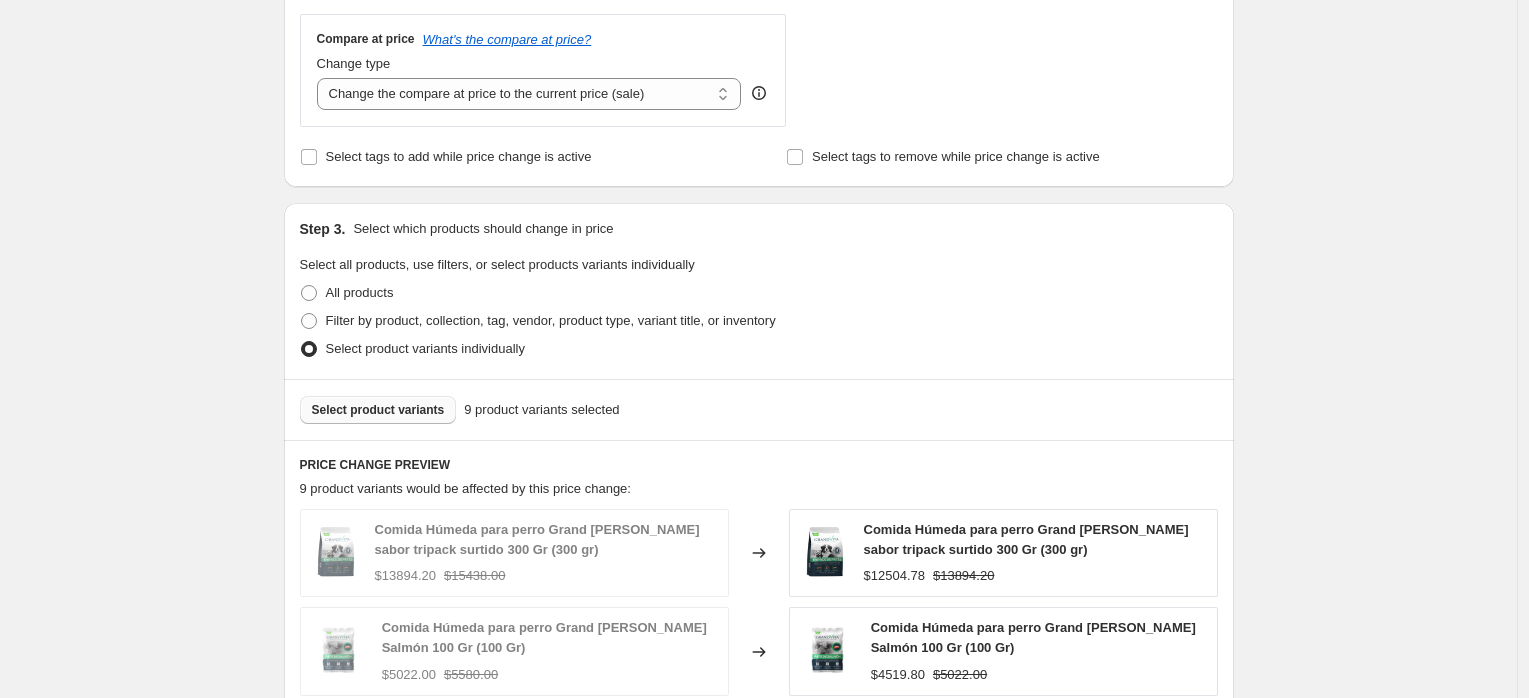 click on "Select product variants" at bounding box center (378, 410) 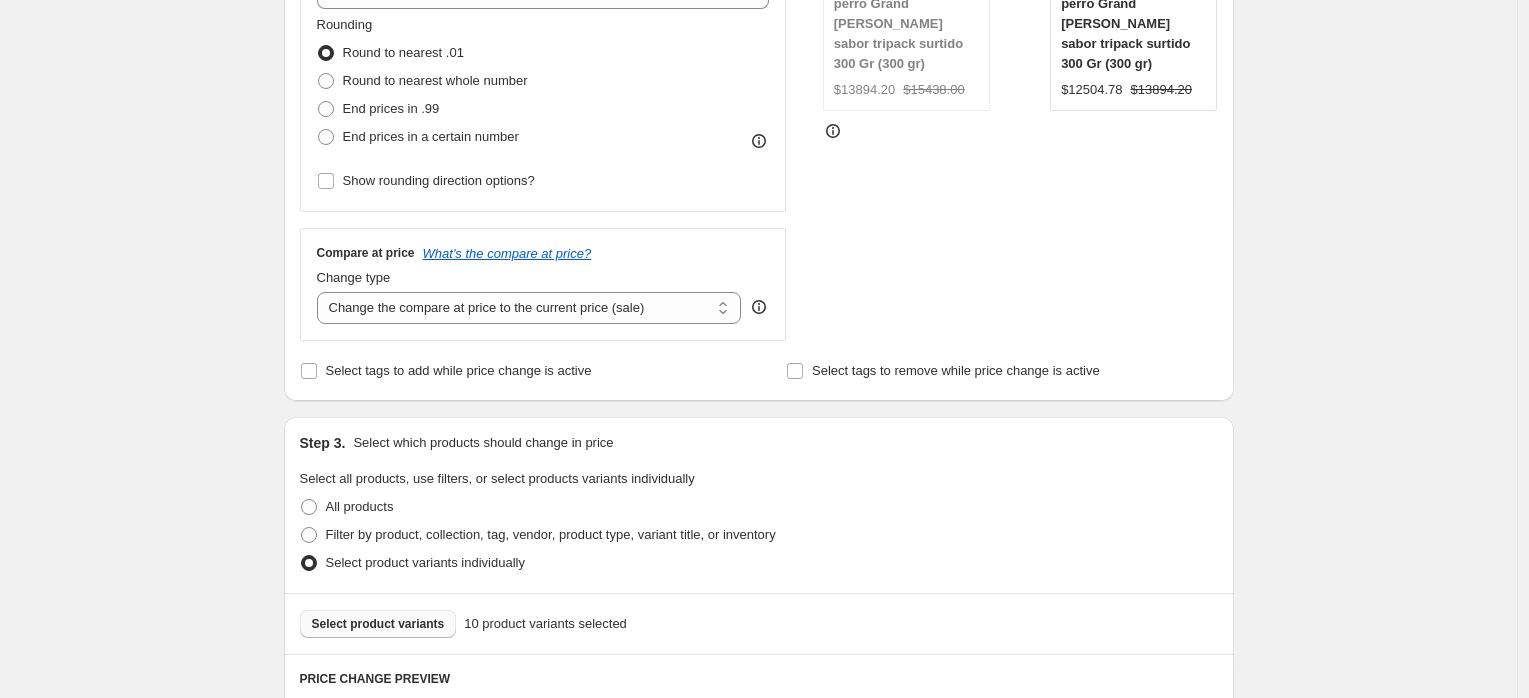 scroll, scrollTop: 869, scrollLeft: 0, axis: vertical 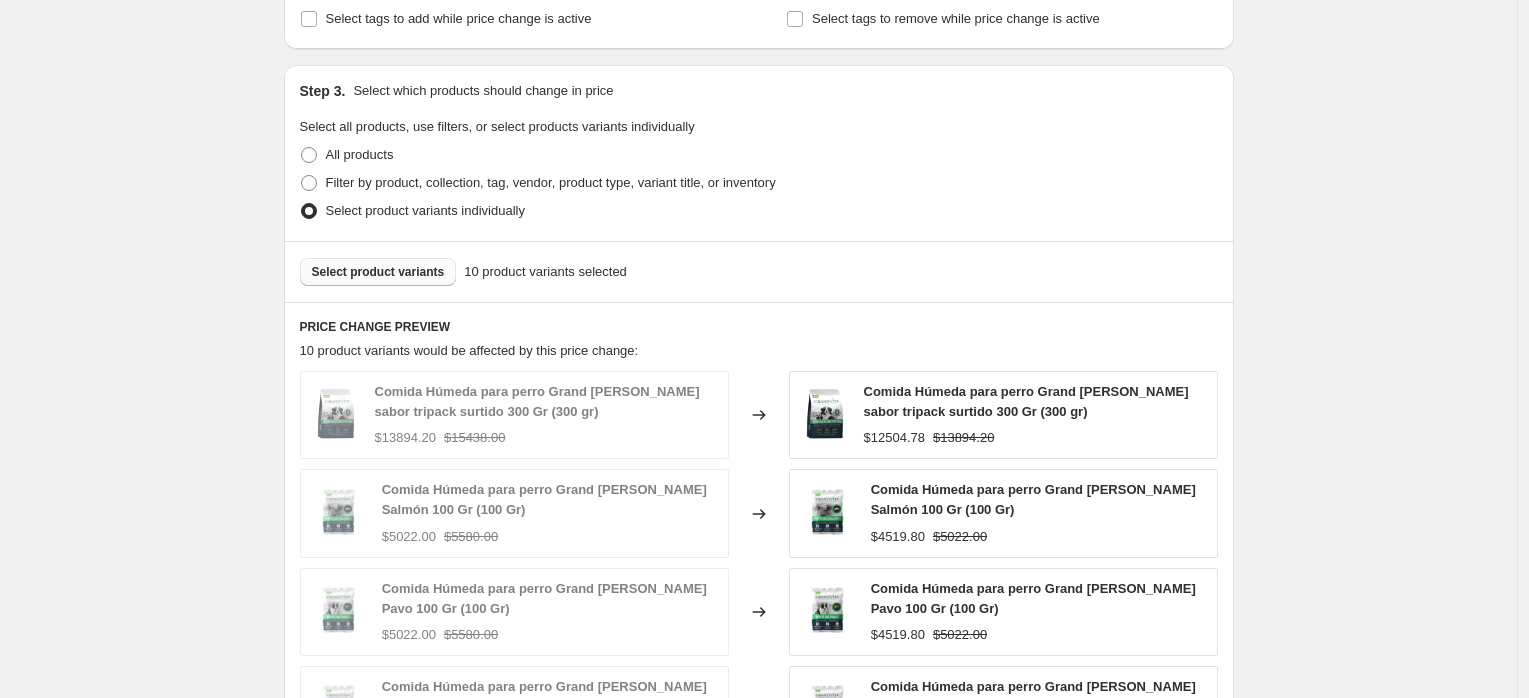 click on "Select product variants" at bounding box center [378, 272] 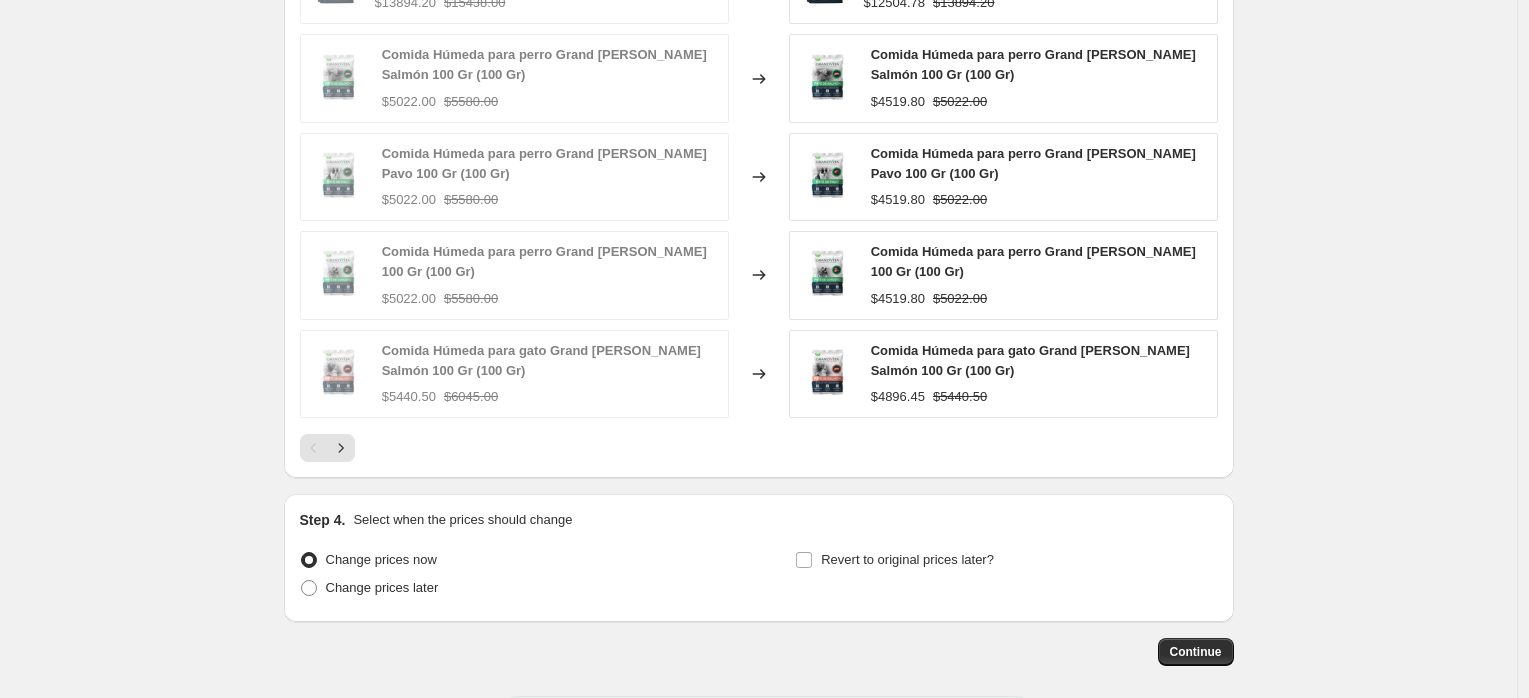 scroll, scrollTop: 1394, scrollLeft: 0, axis: vertical 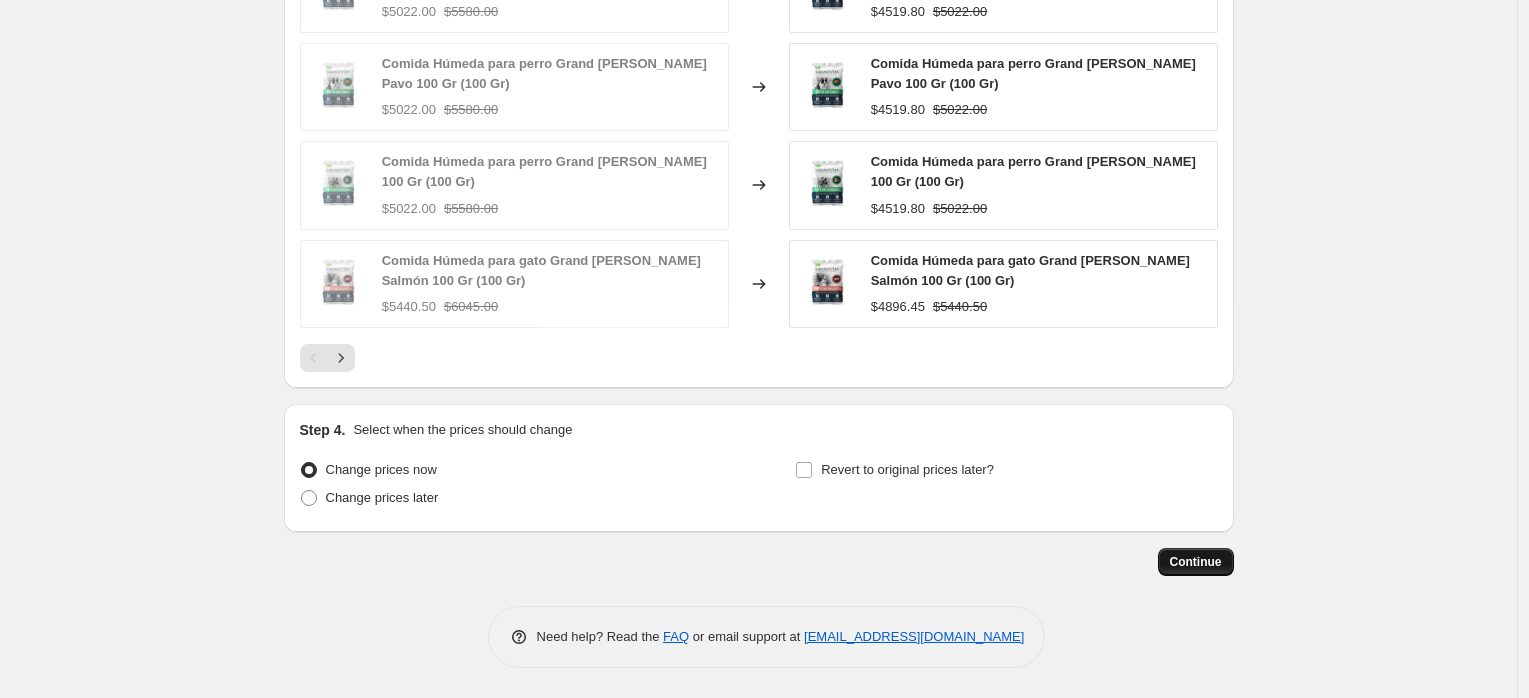 click on "Continue" at bounding box center [1196, 562] 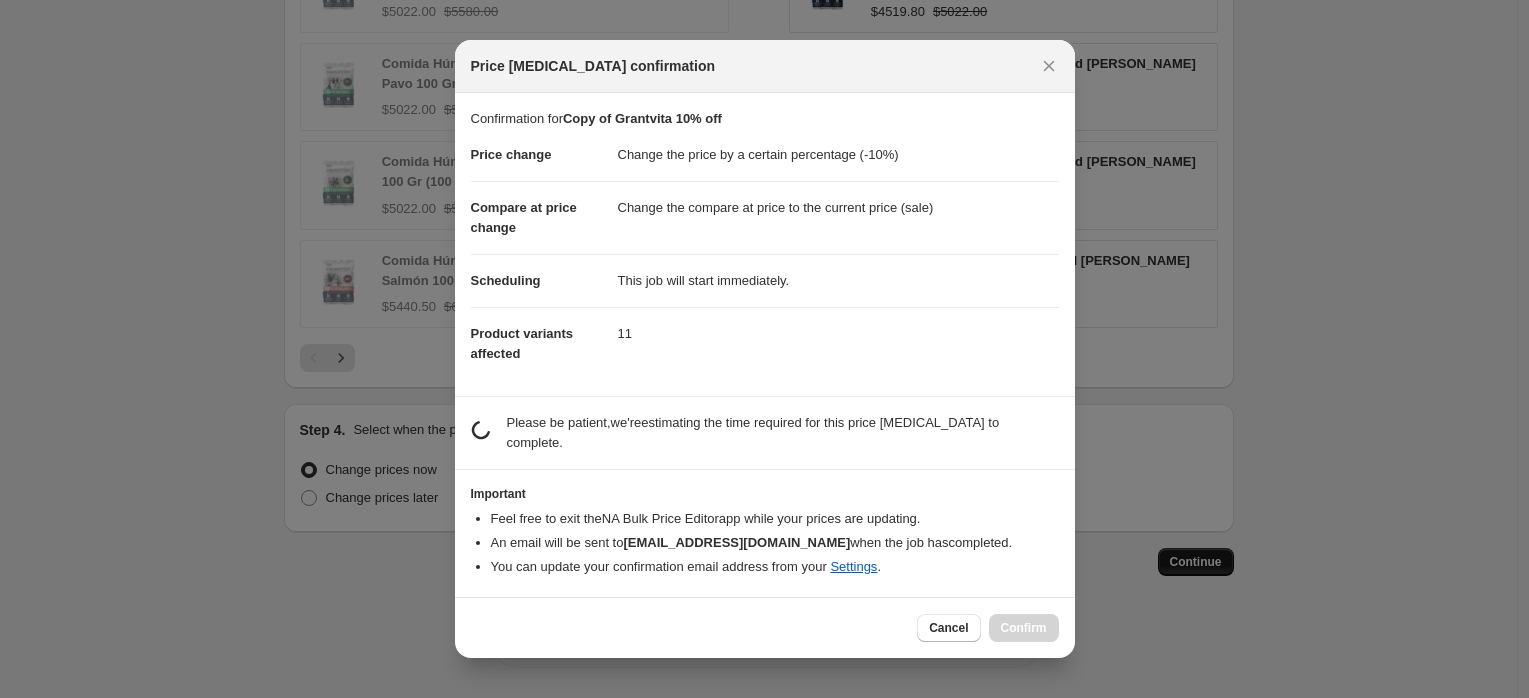 scroll, scrollTop: 0, scrollLeft: 0, axis: both 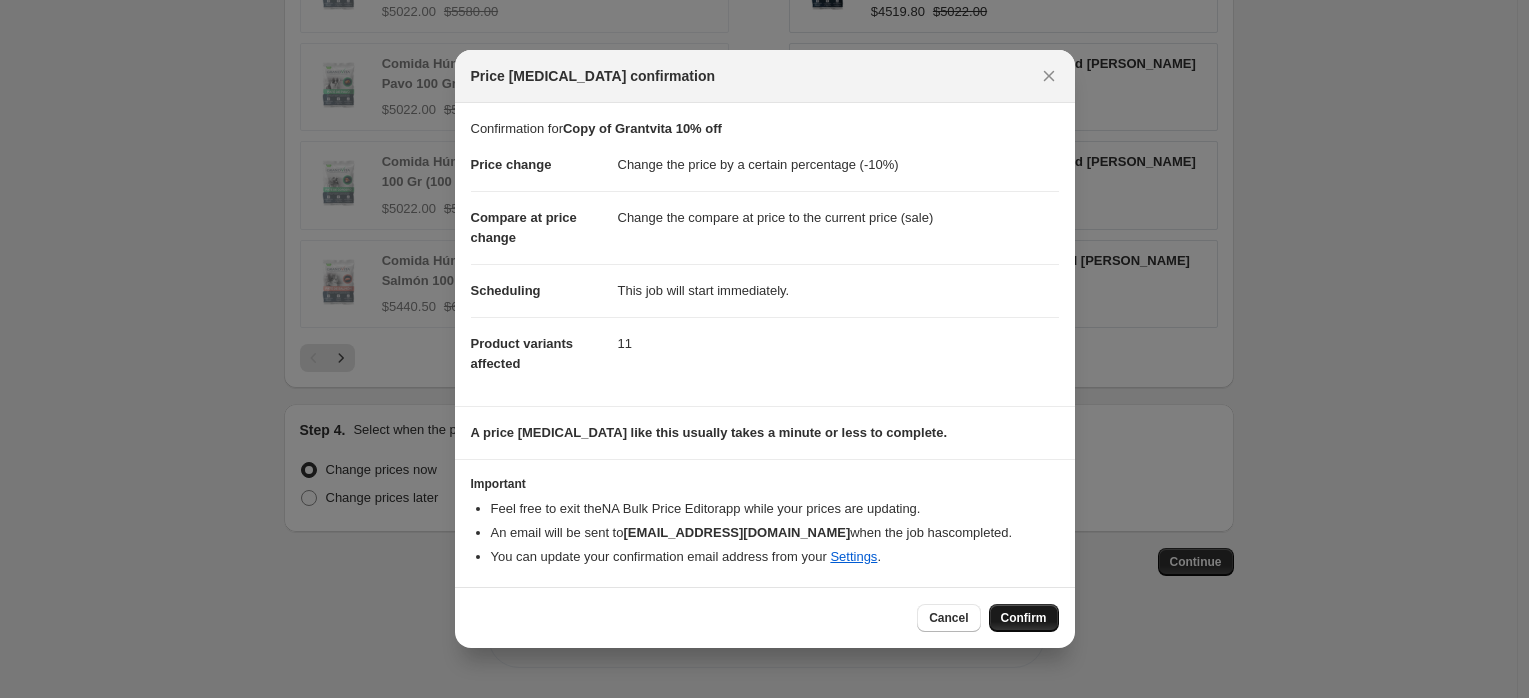 click on "Confirm" at bounding box center (1024, 618) 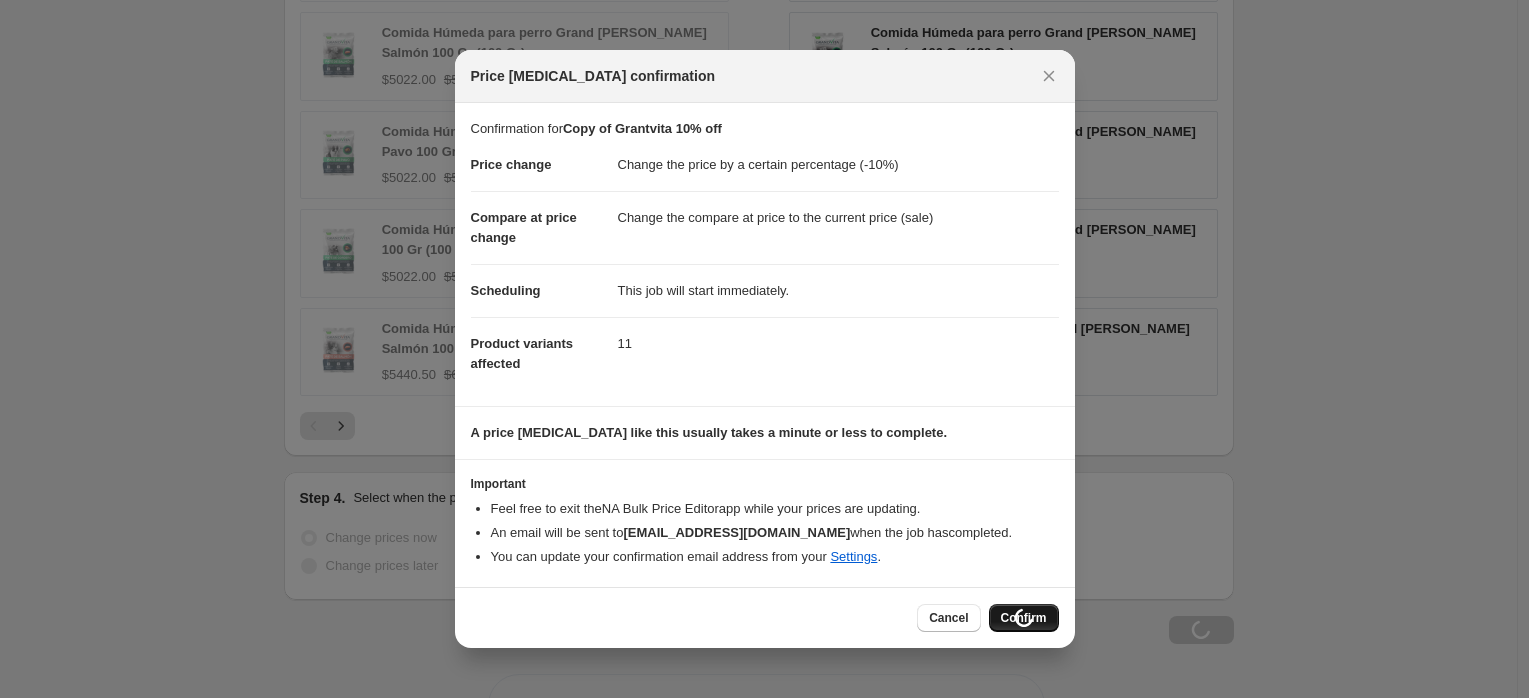 scroll, scrollTop: 1462, scrollLeft: 0, axis: vertical 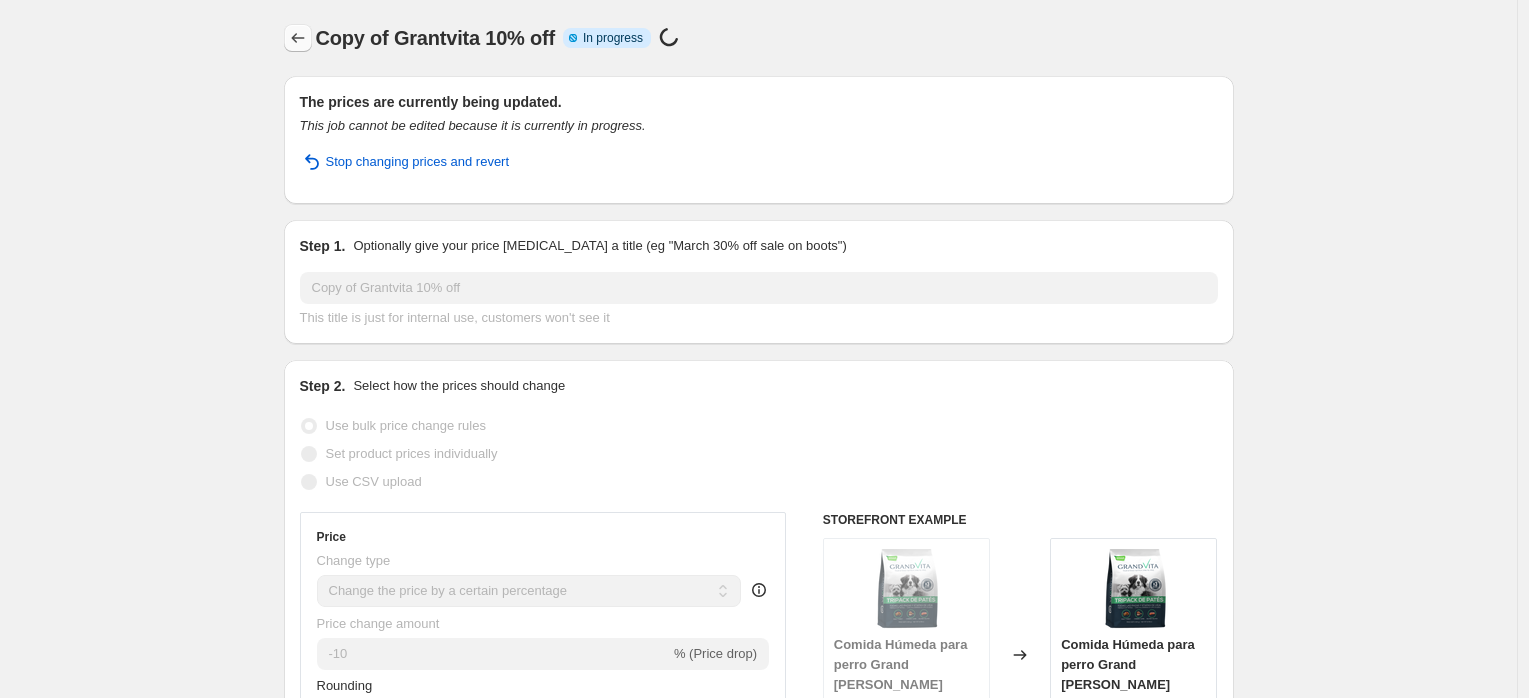click 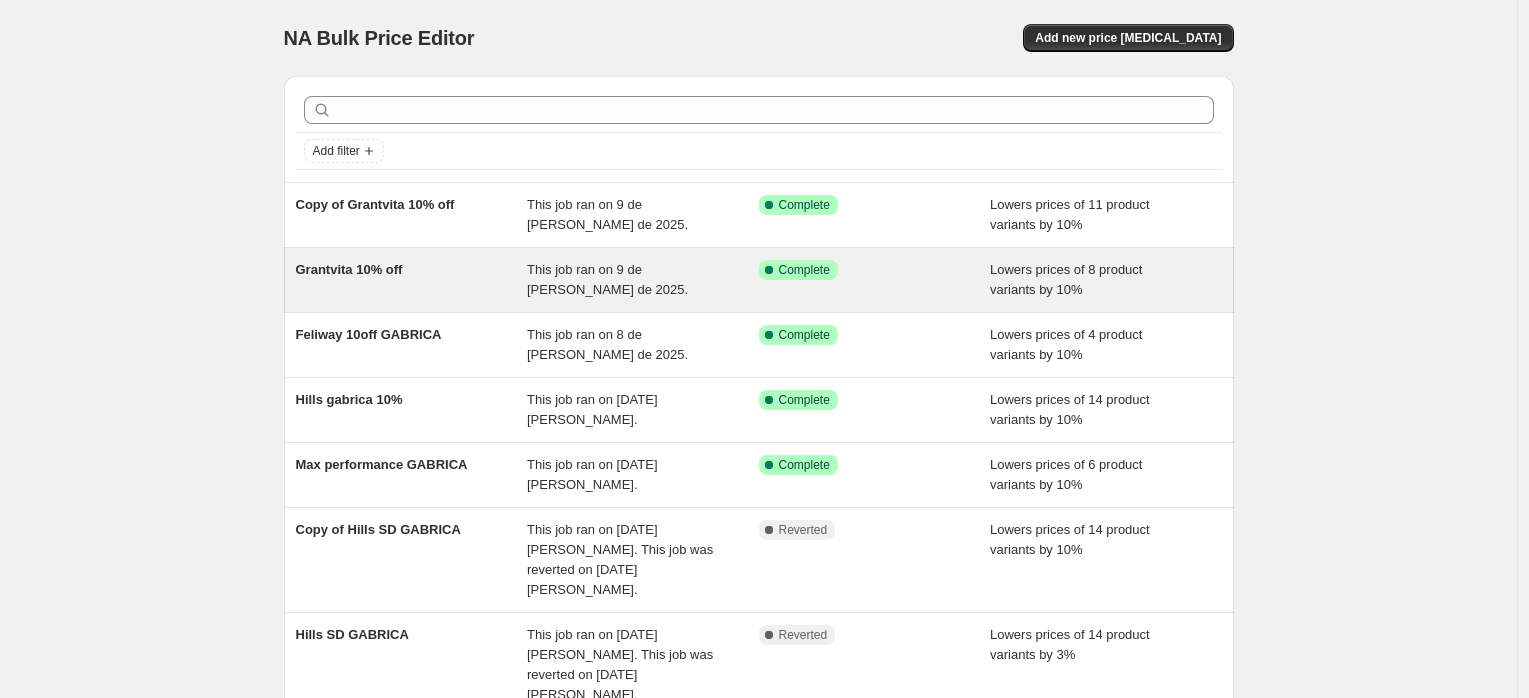 click on "Success Complete Complete" at bounding box center (875, 280) 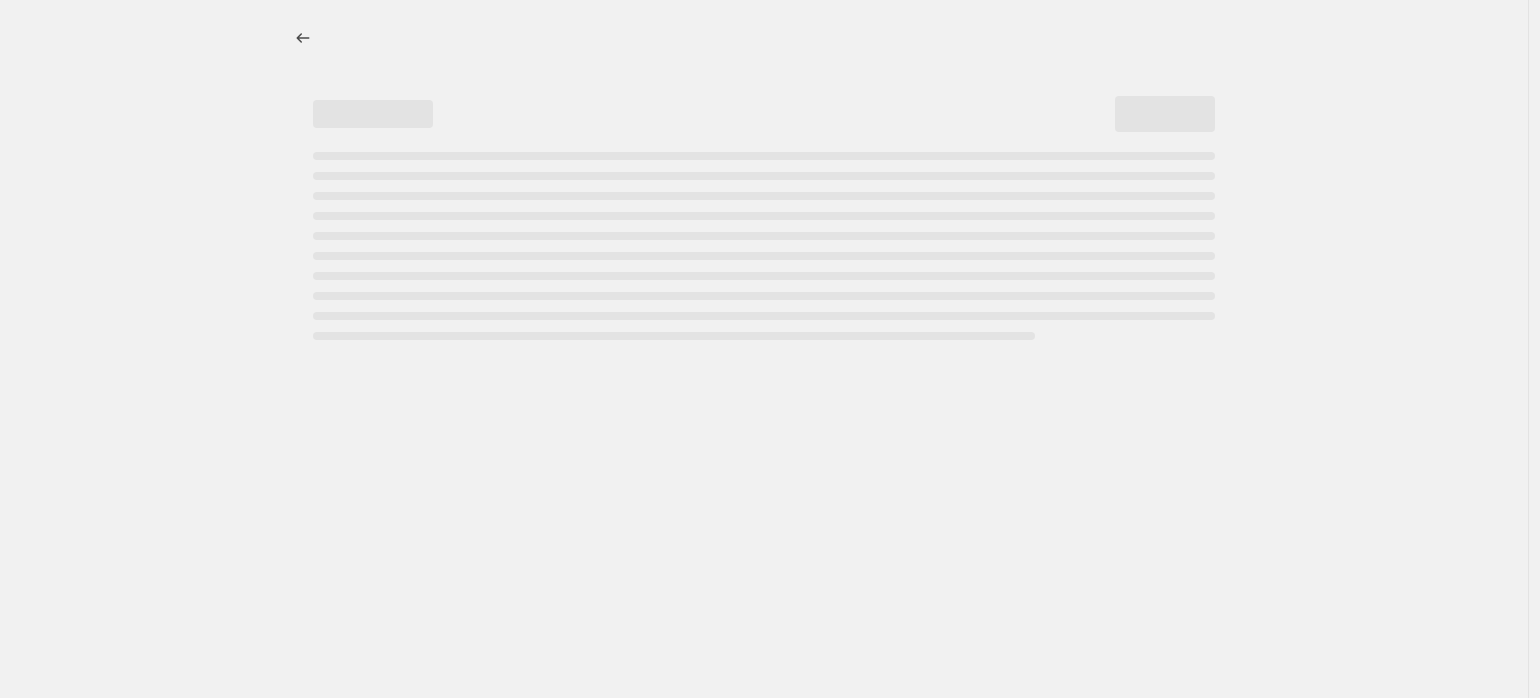 select on "percentage" 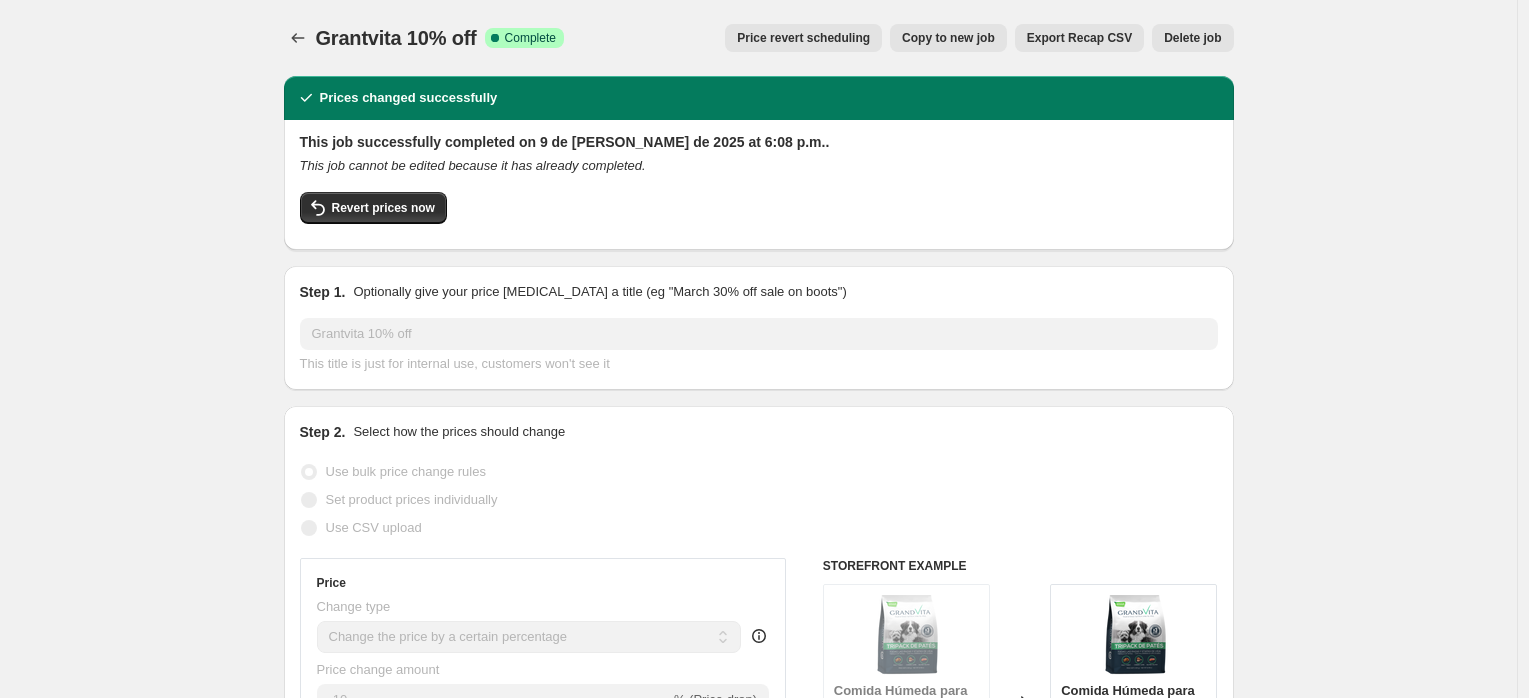 click on "Delete job" at bounding box center (1192, 38) 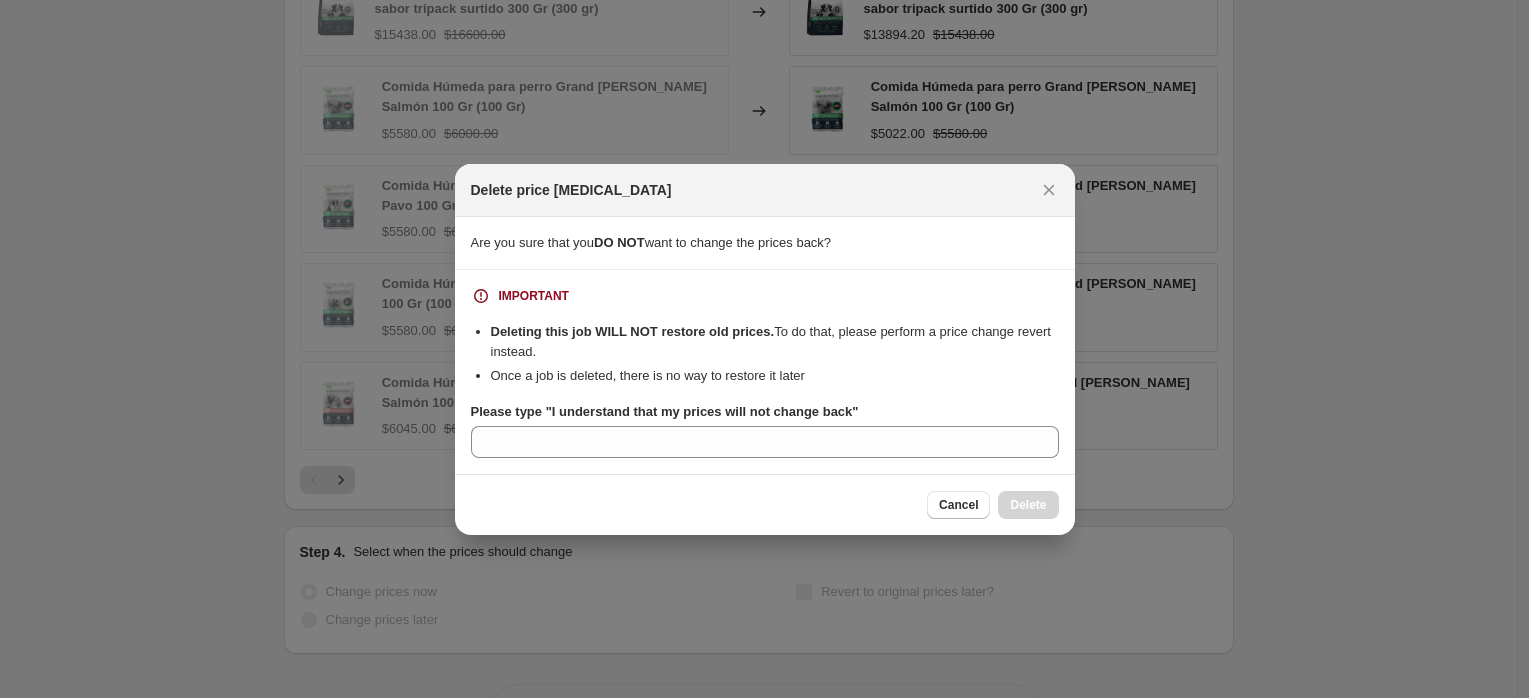 scroll, scrollTop: 0, scrollLeft: 0, axis: both 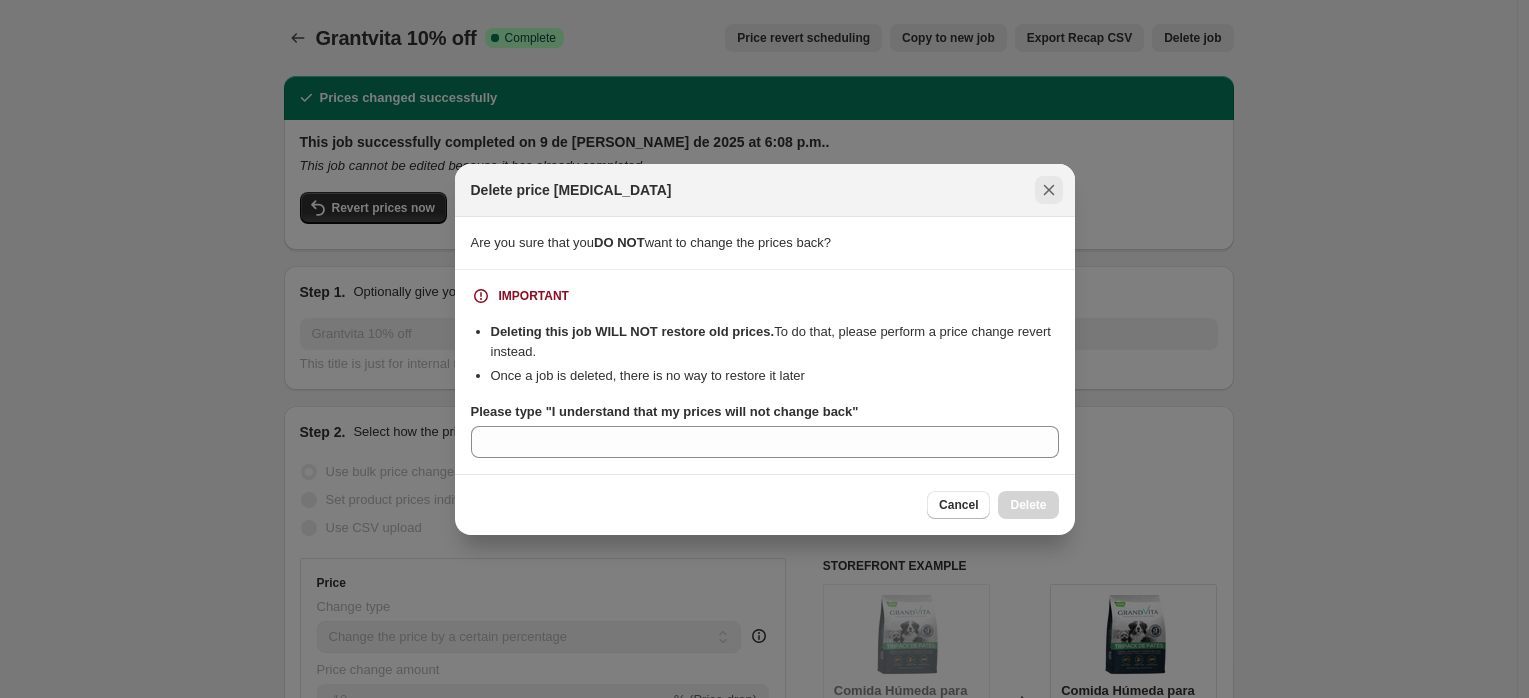 click 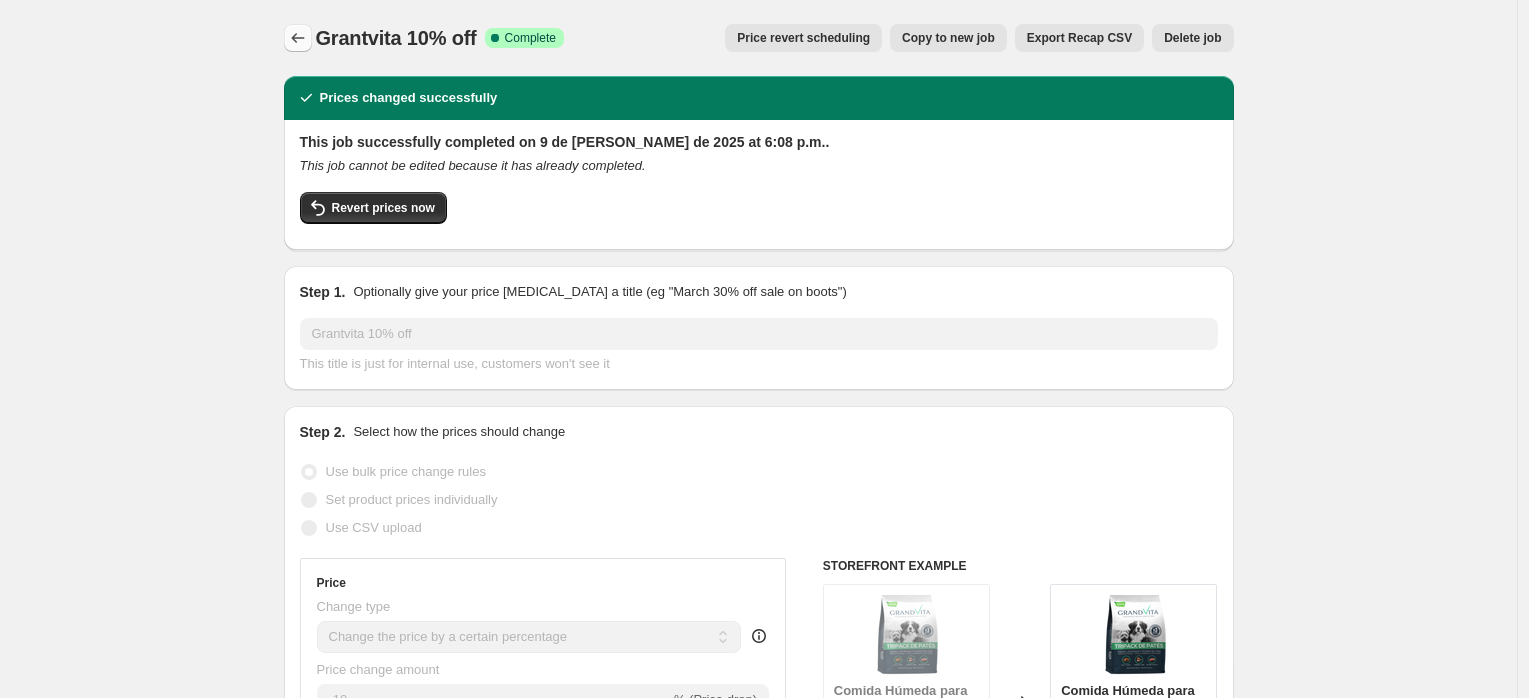 click 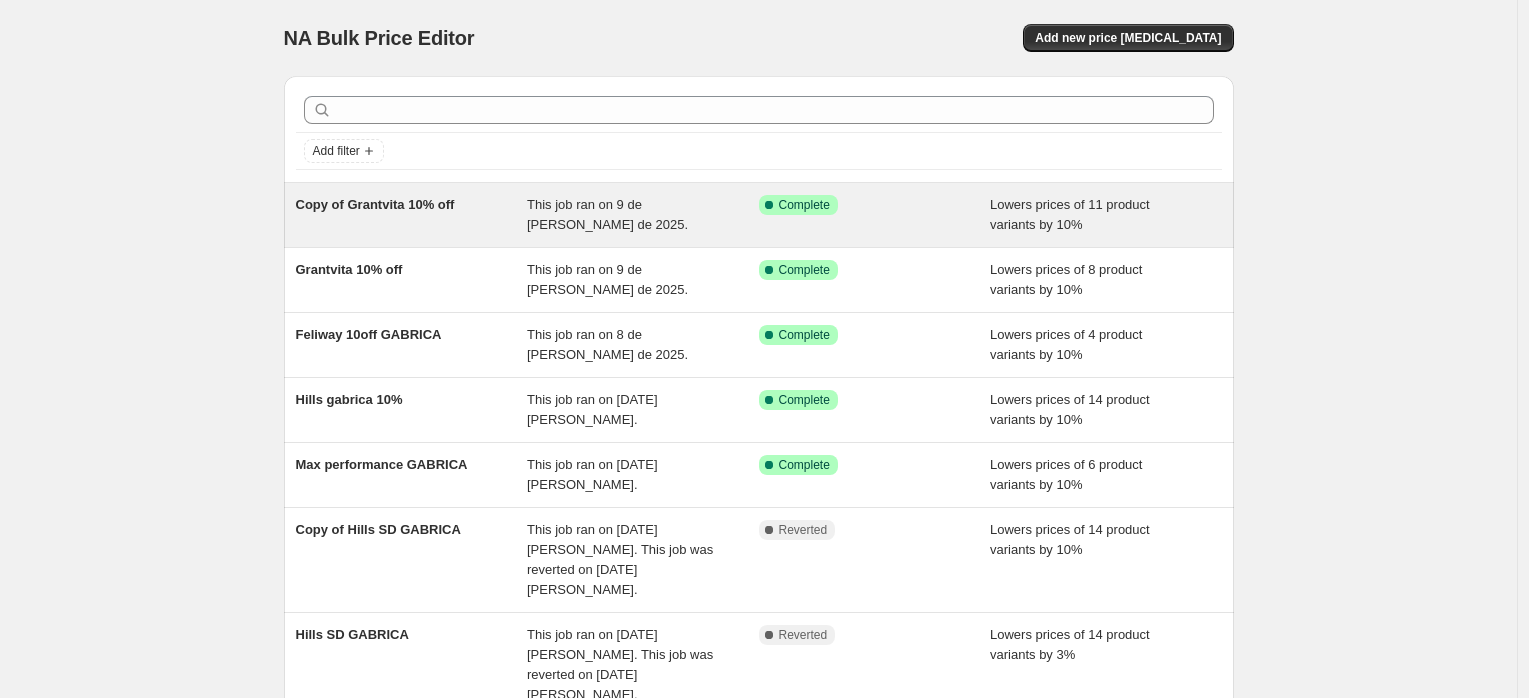click on "Complete" at bounding box center (804, 205) 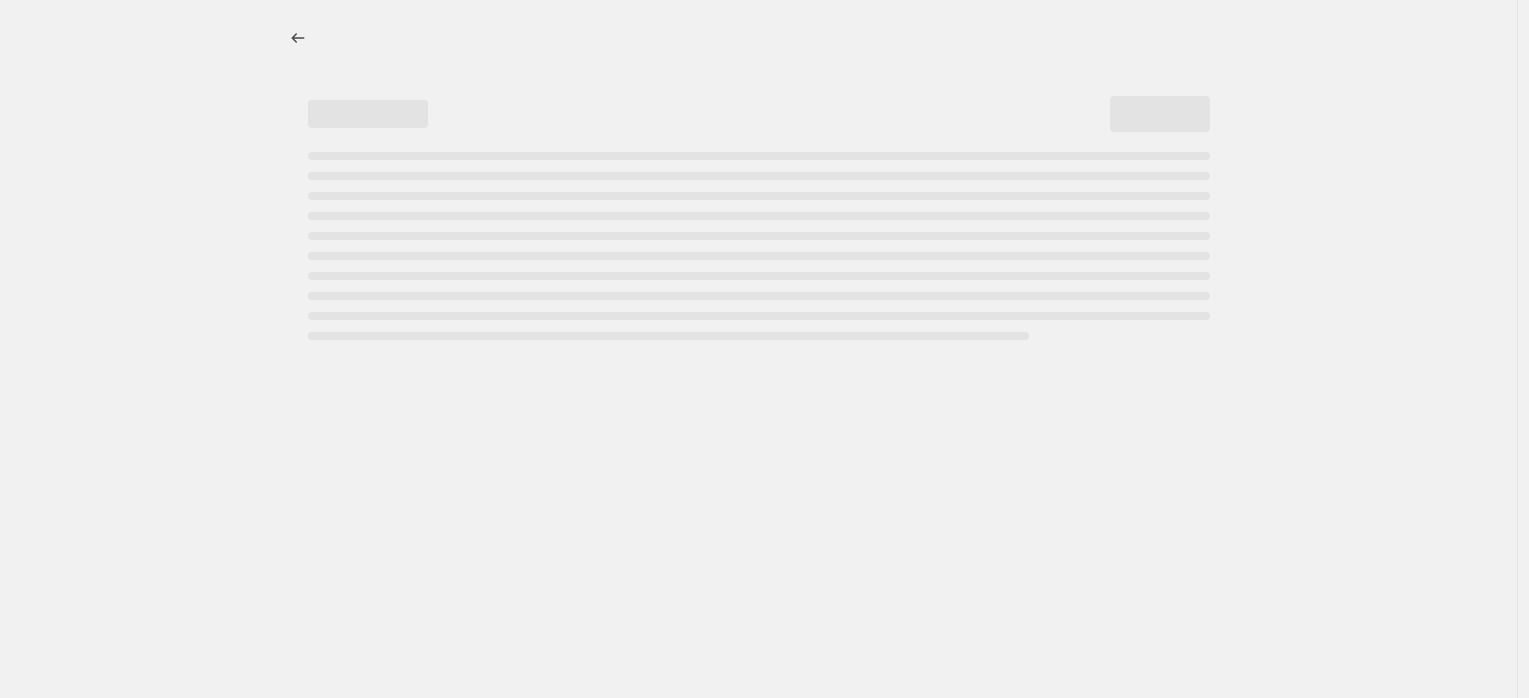 select on "percentage" 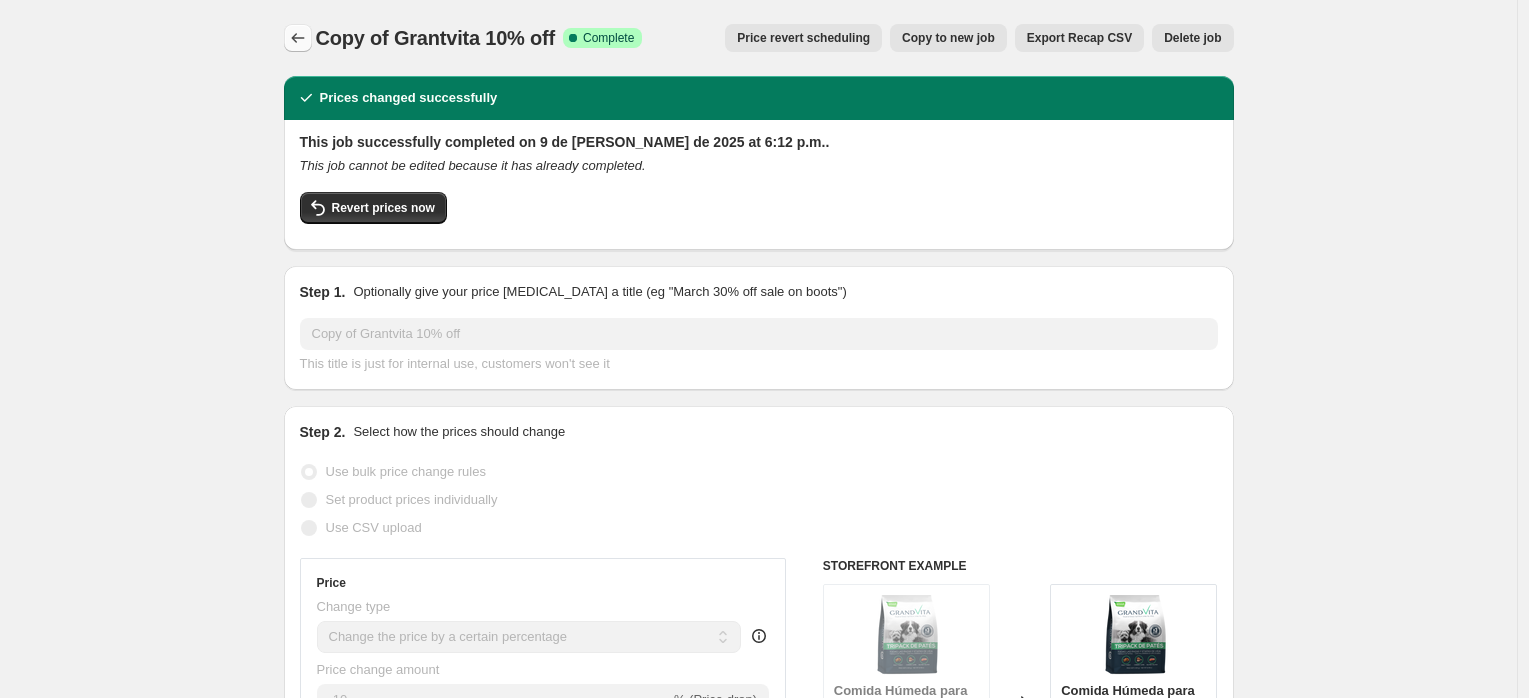 click 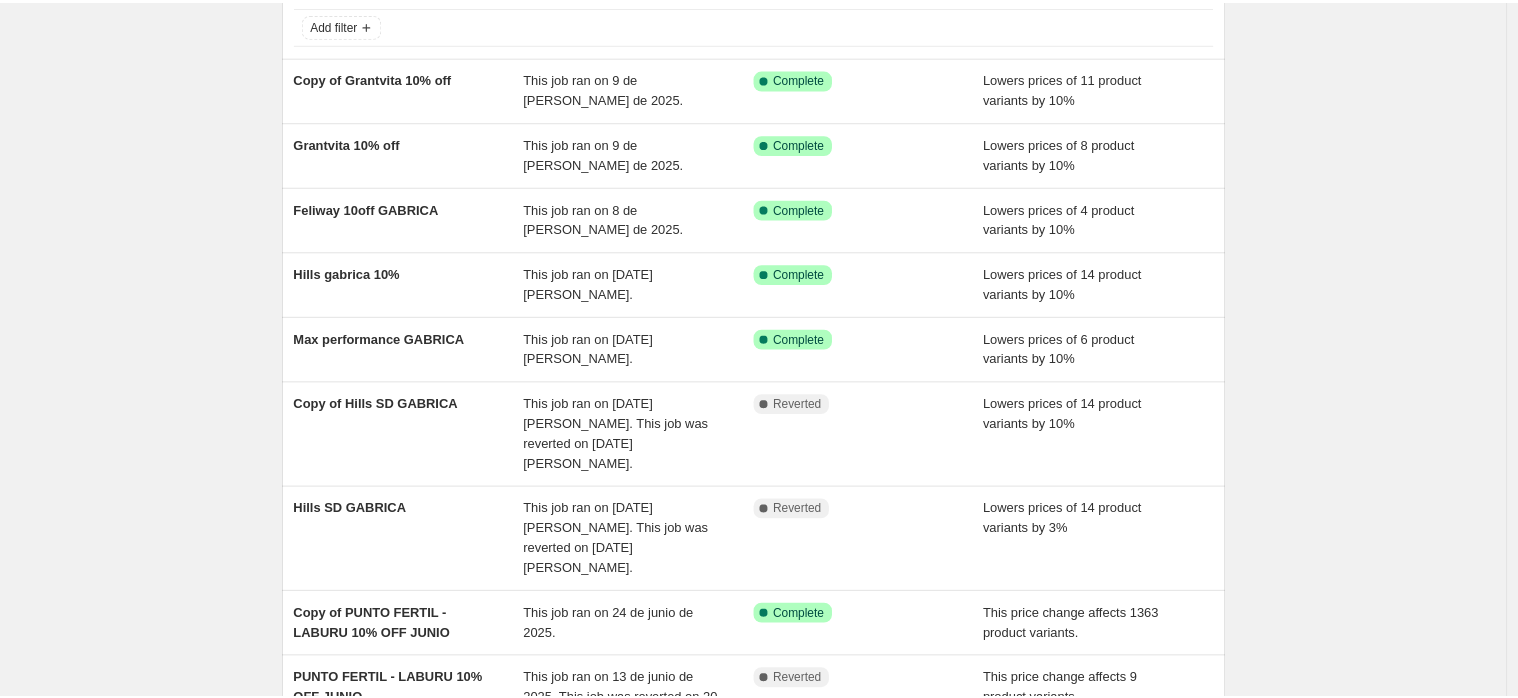 scroll, scrollTop: 0, scrollLeft: 0, axis: both 